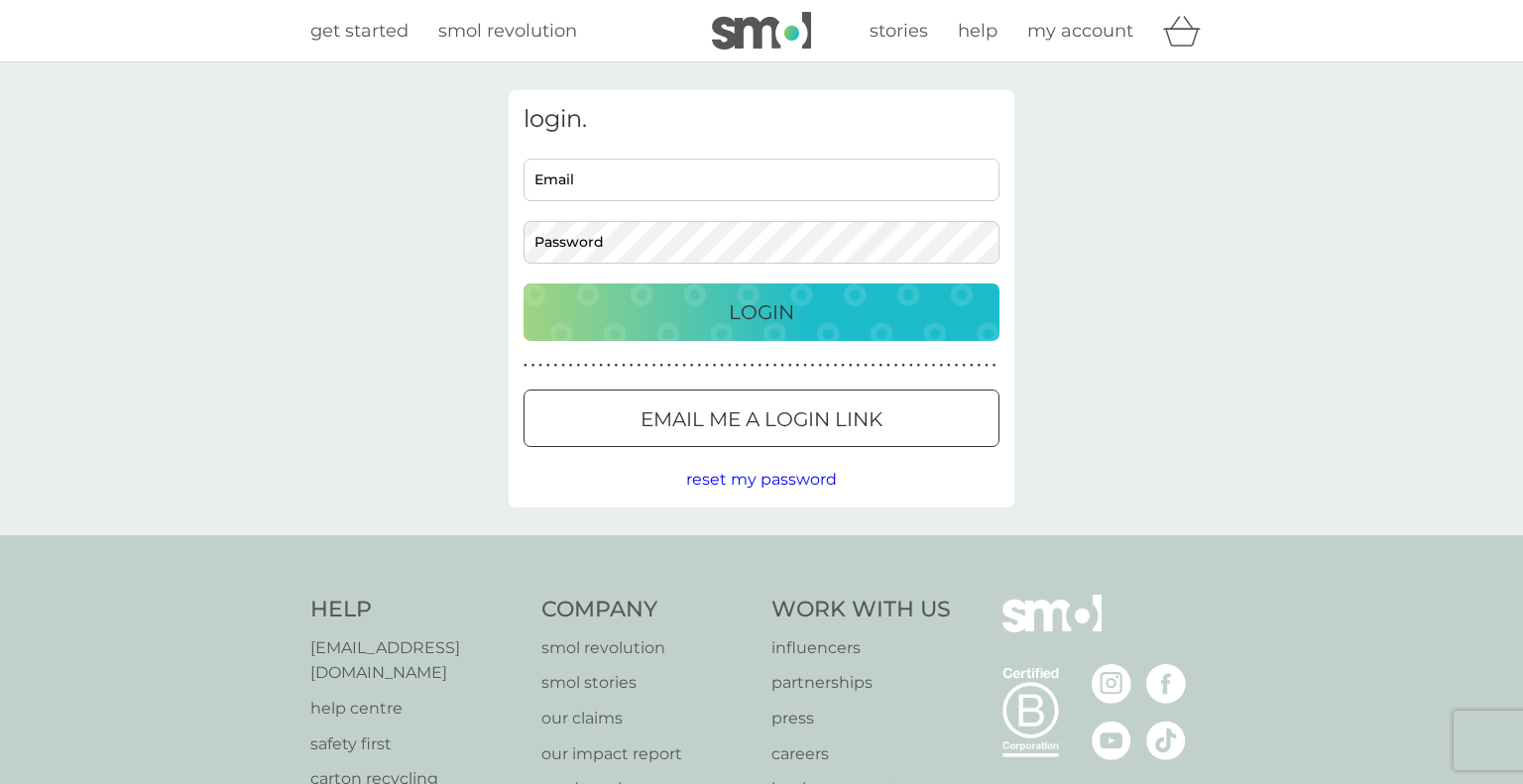 scroll, scrollTop: 0, scrollLeft: 0, axis: both 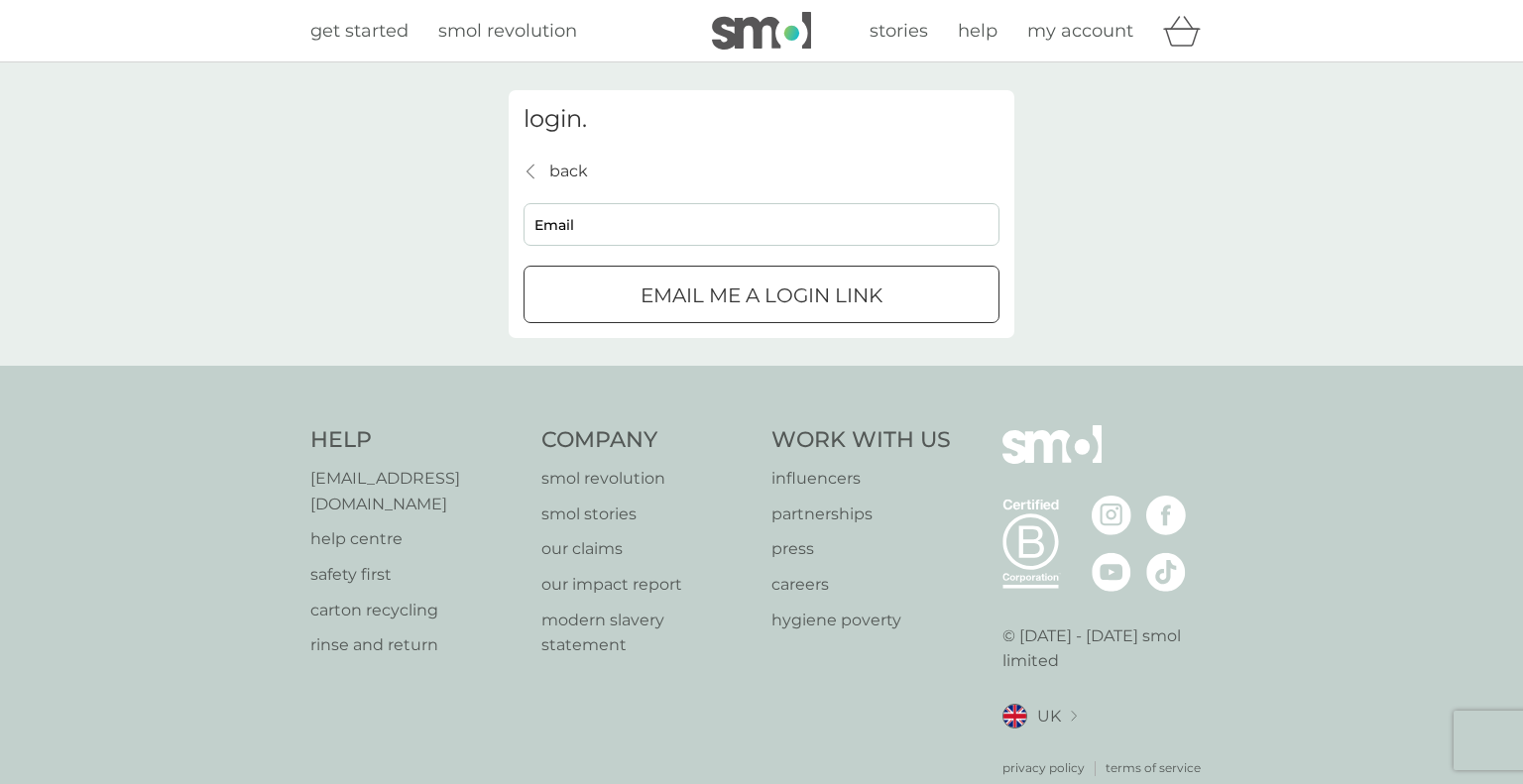 click on "Email" at bounding box center [762, 224] 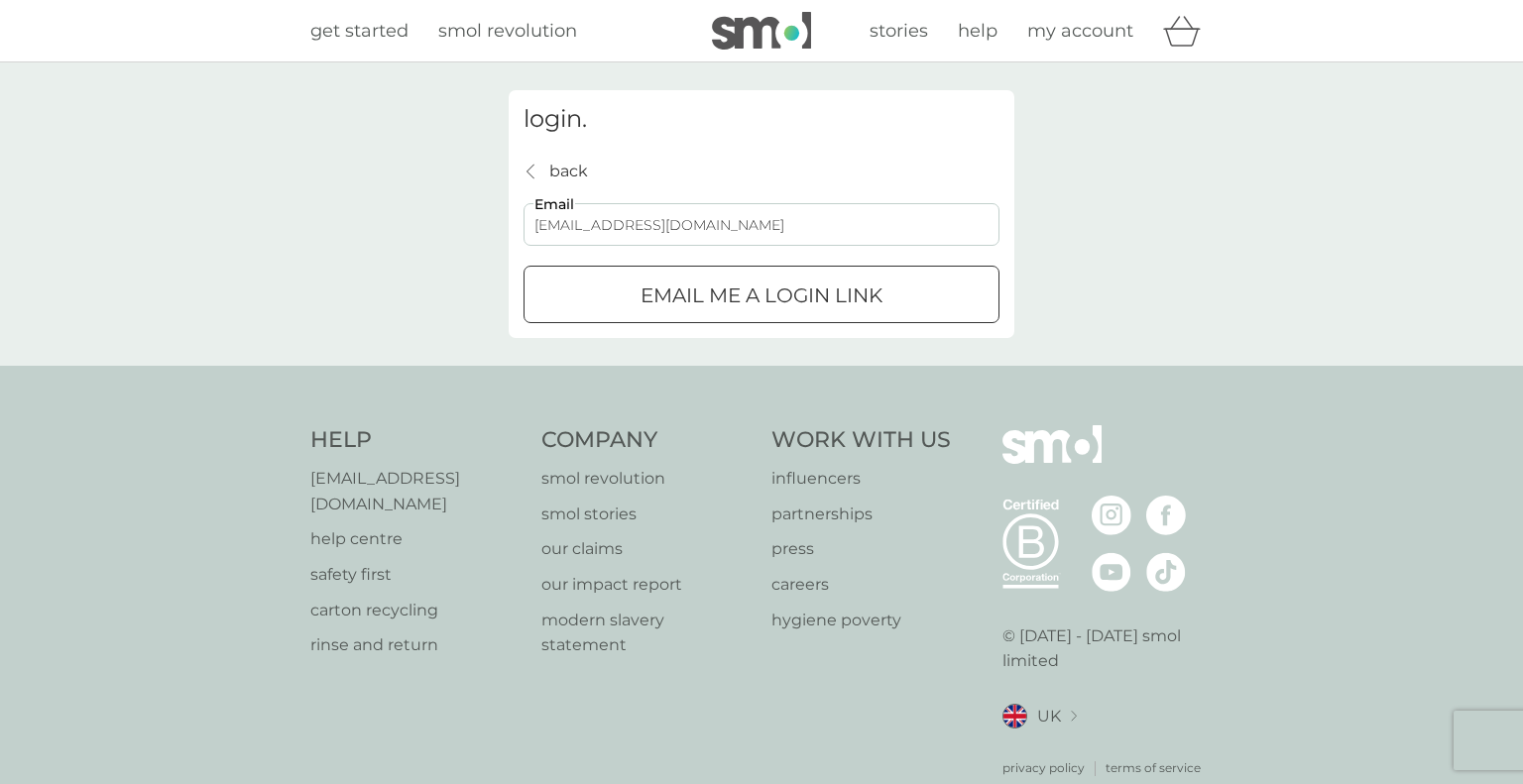 type on "lornafoley41@gmail.com" 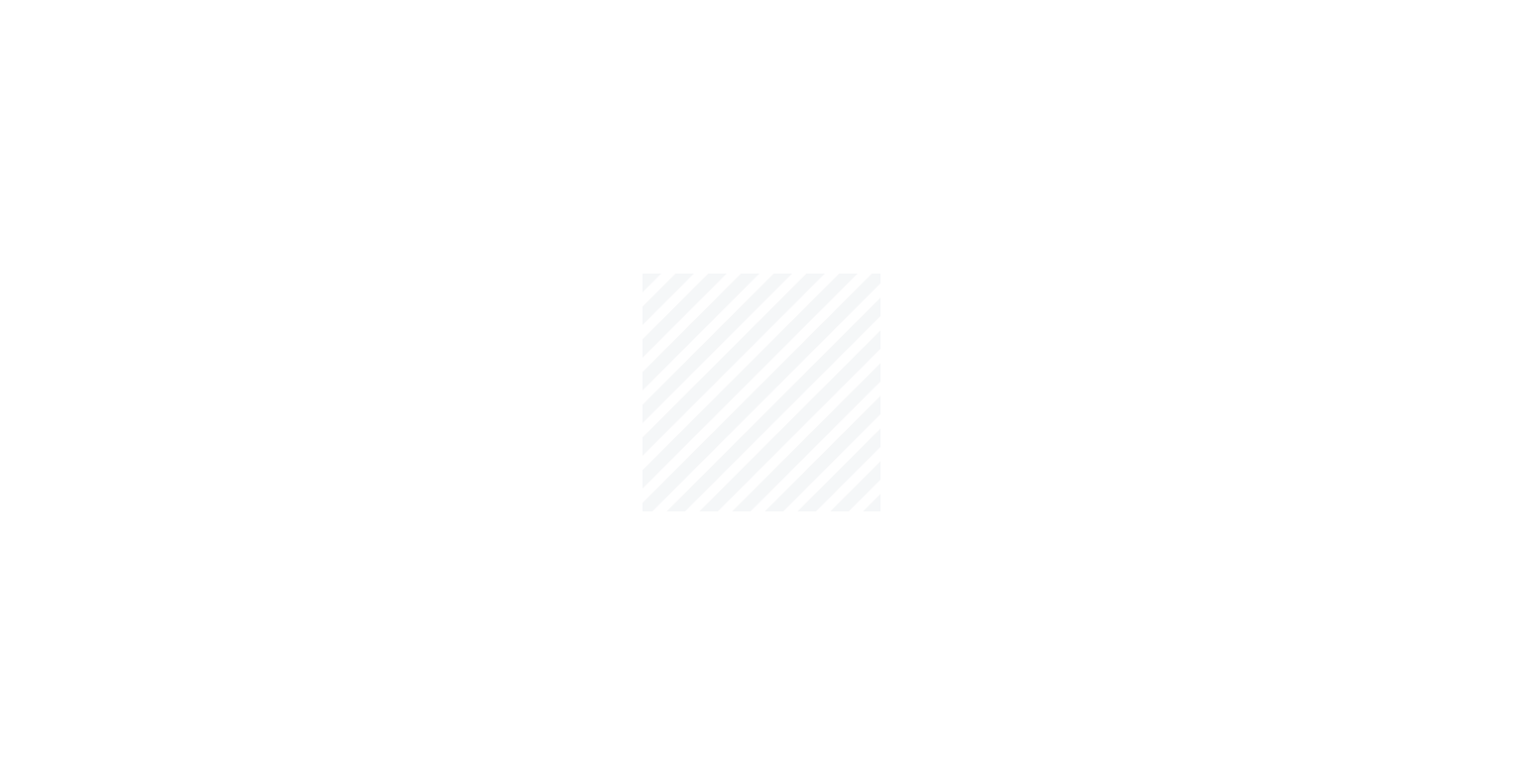 scroll, scrollTop: 0, scrollLeft: 0, axis: both 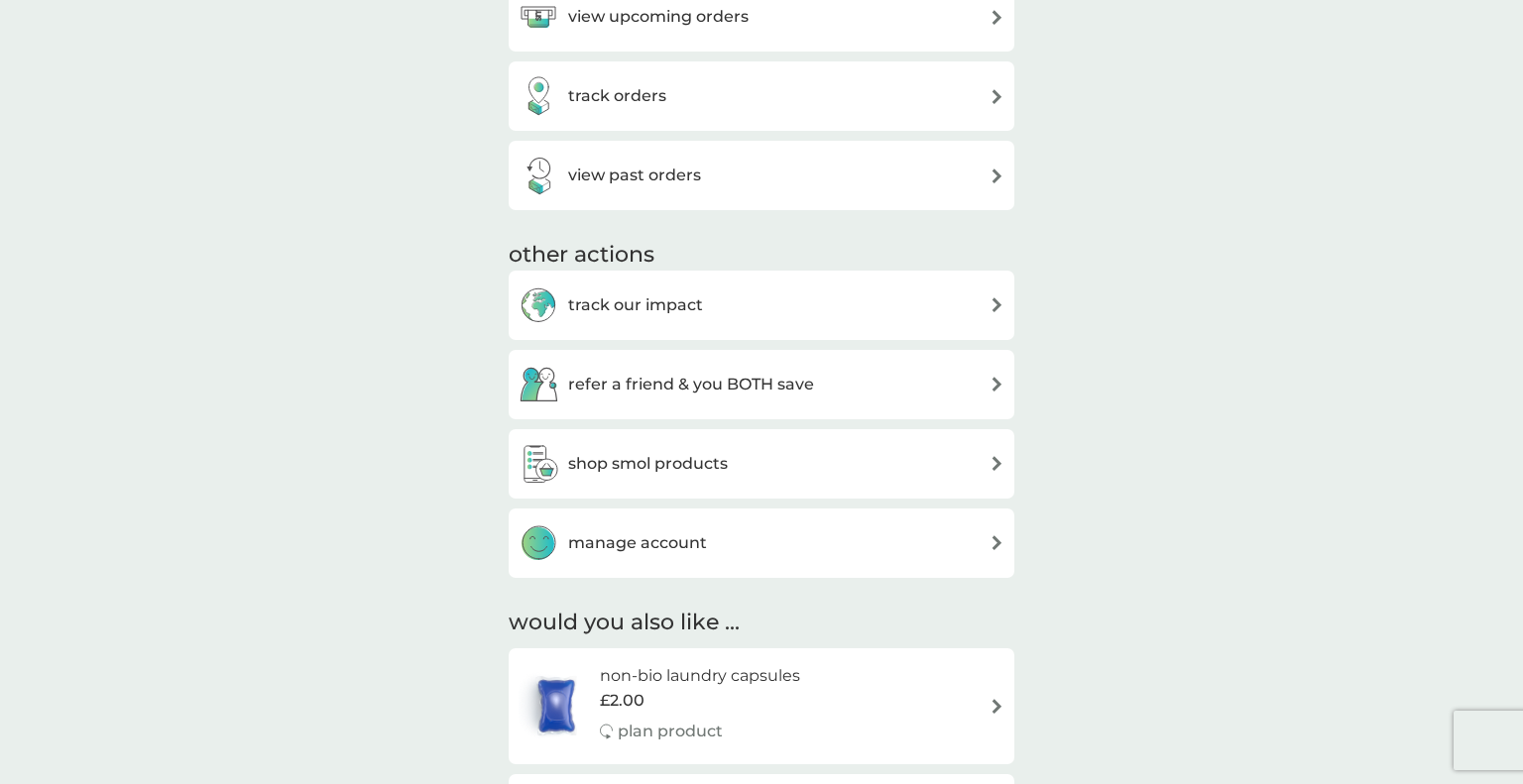 click on "manage account" at bounding box center (762, 543) 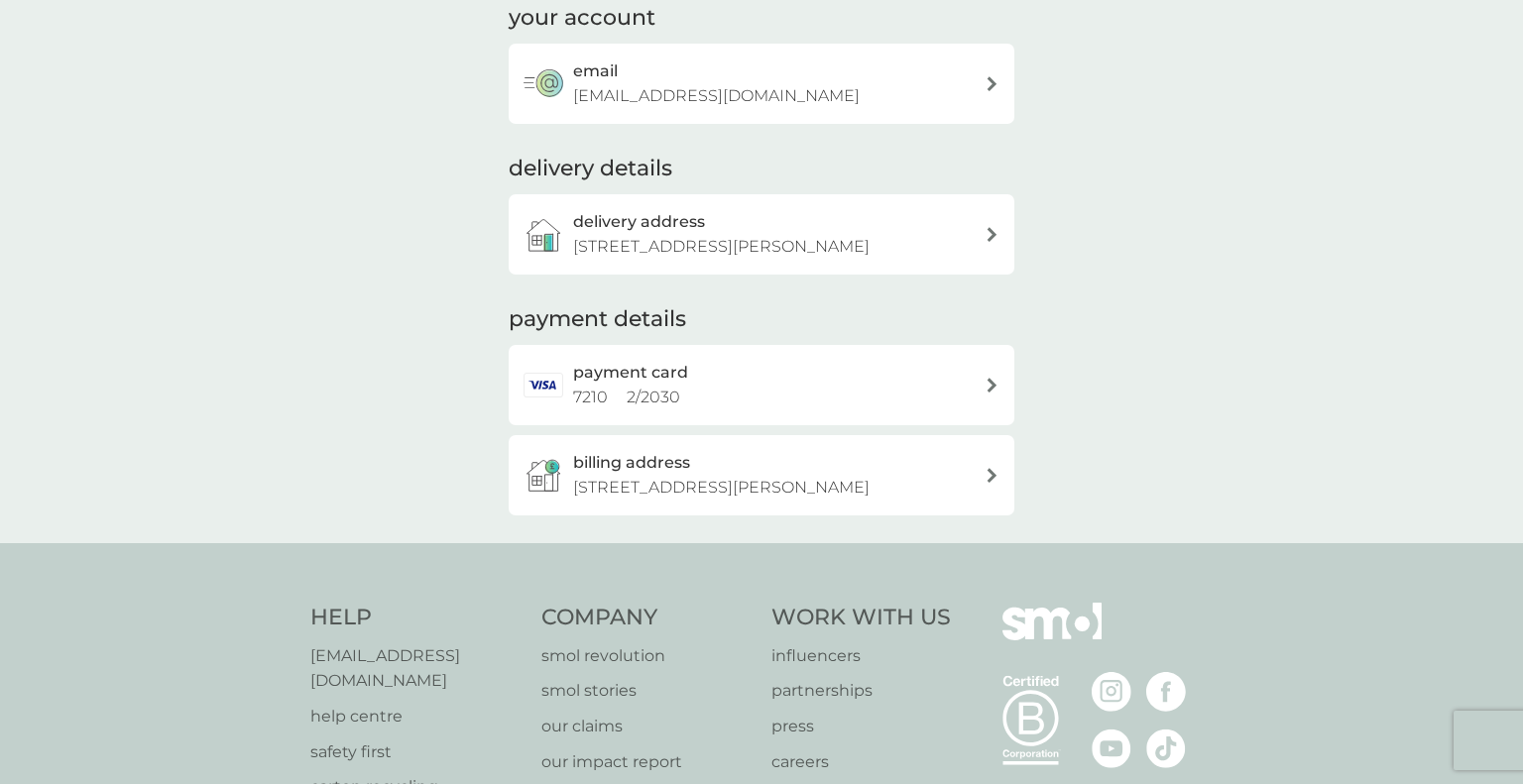 scroll, scrollTop: 267, scrollLeft: 0, axis: vertical 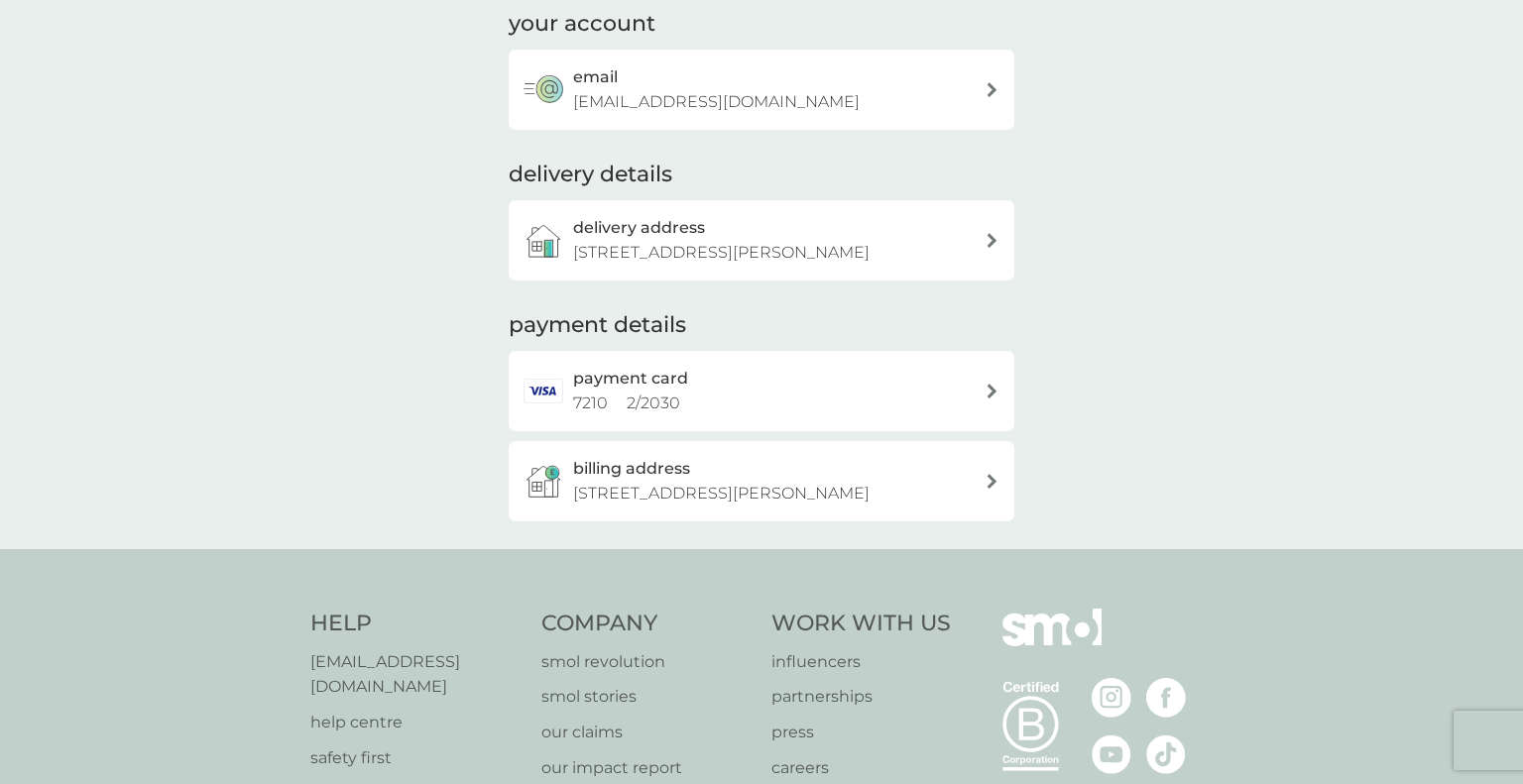 click on "payment card 7210   2 / 2030" at bounding box center (771, 391) 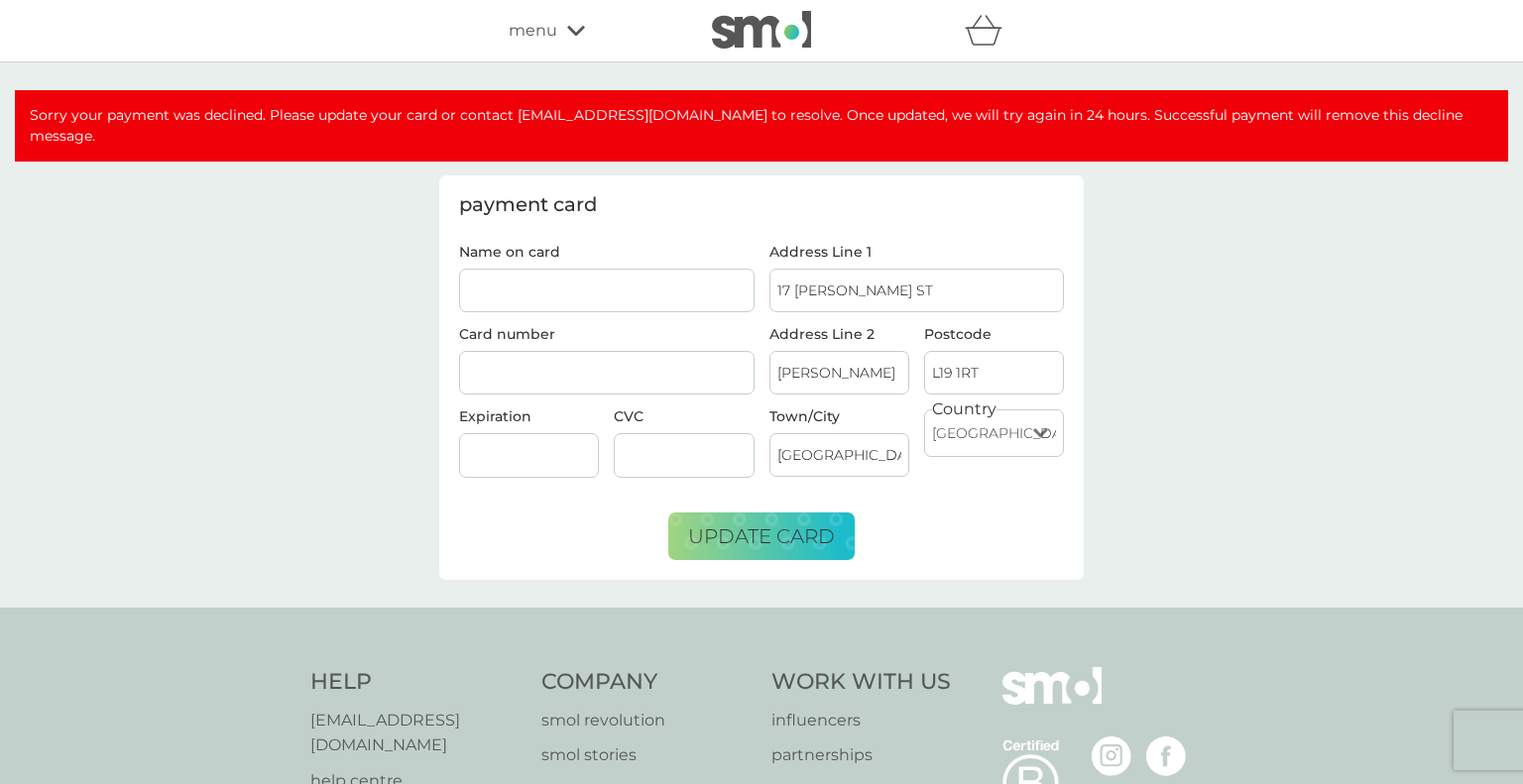 click on "Name on card" at bounding box center [607, 290] 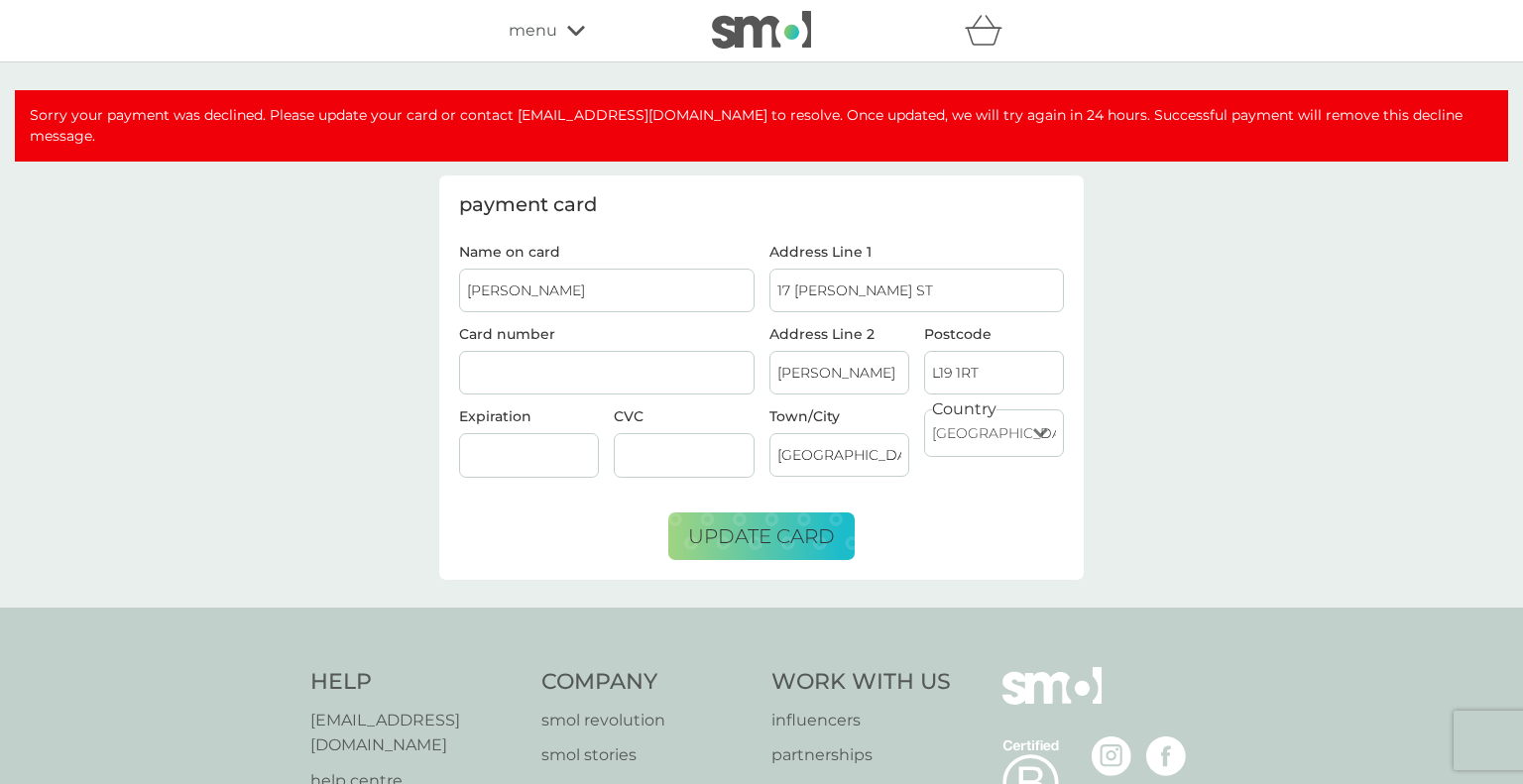 type on "Mrs L E Williamson" 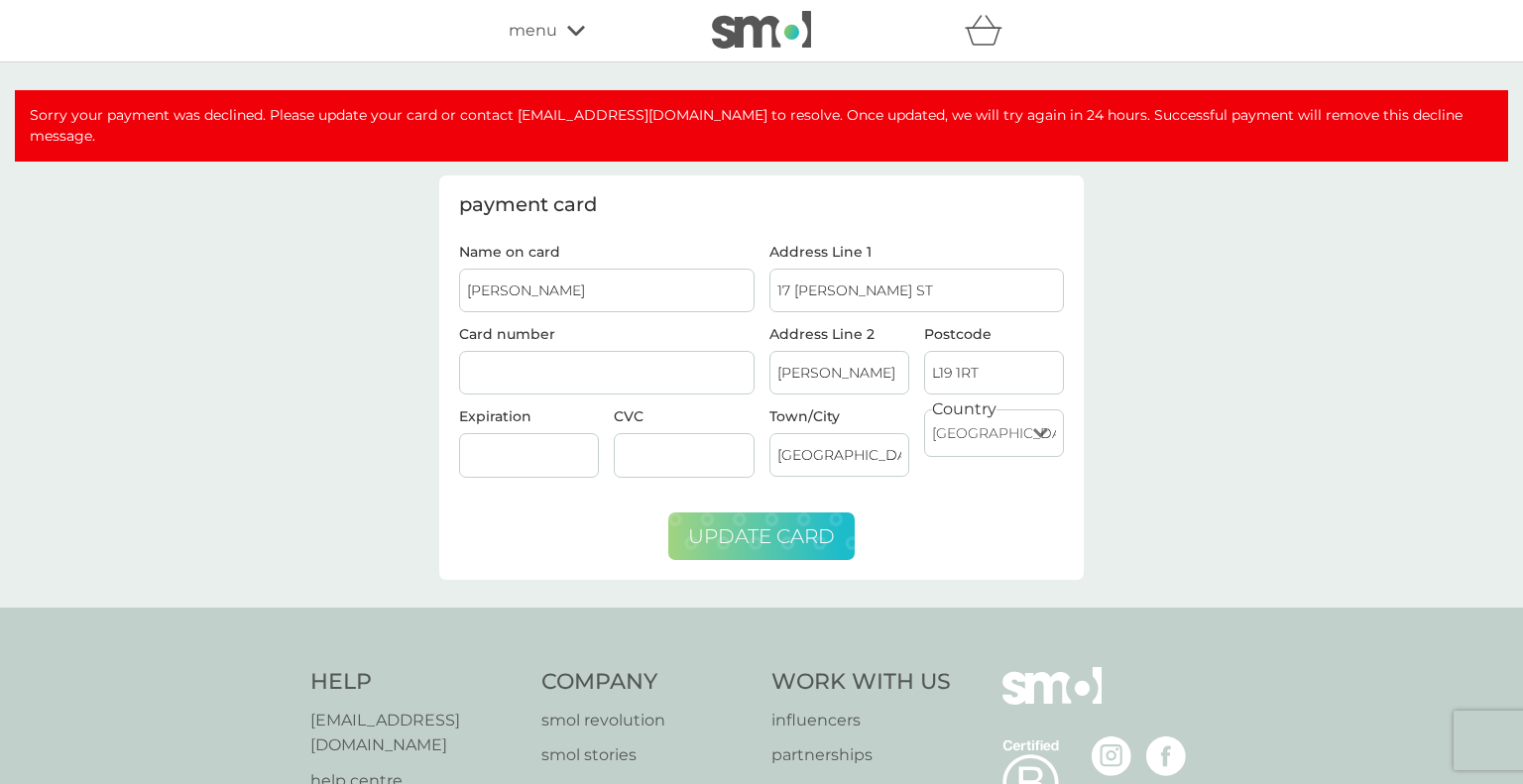 click on "update card" at bounding box center (762, 536) 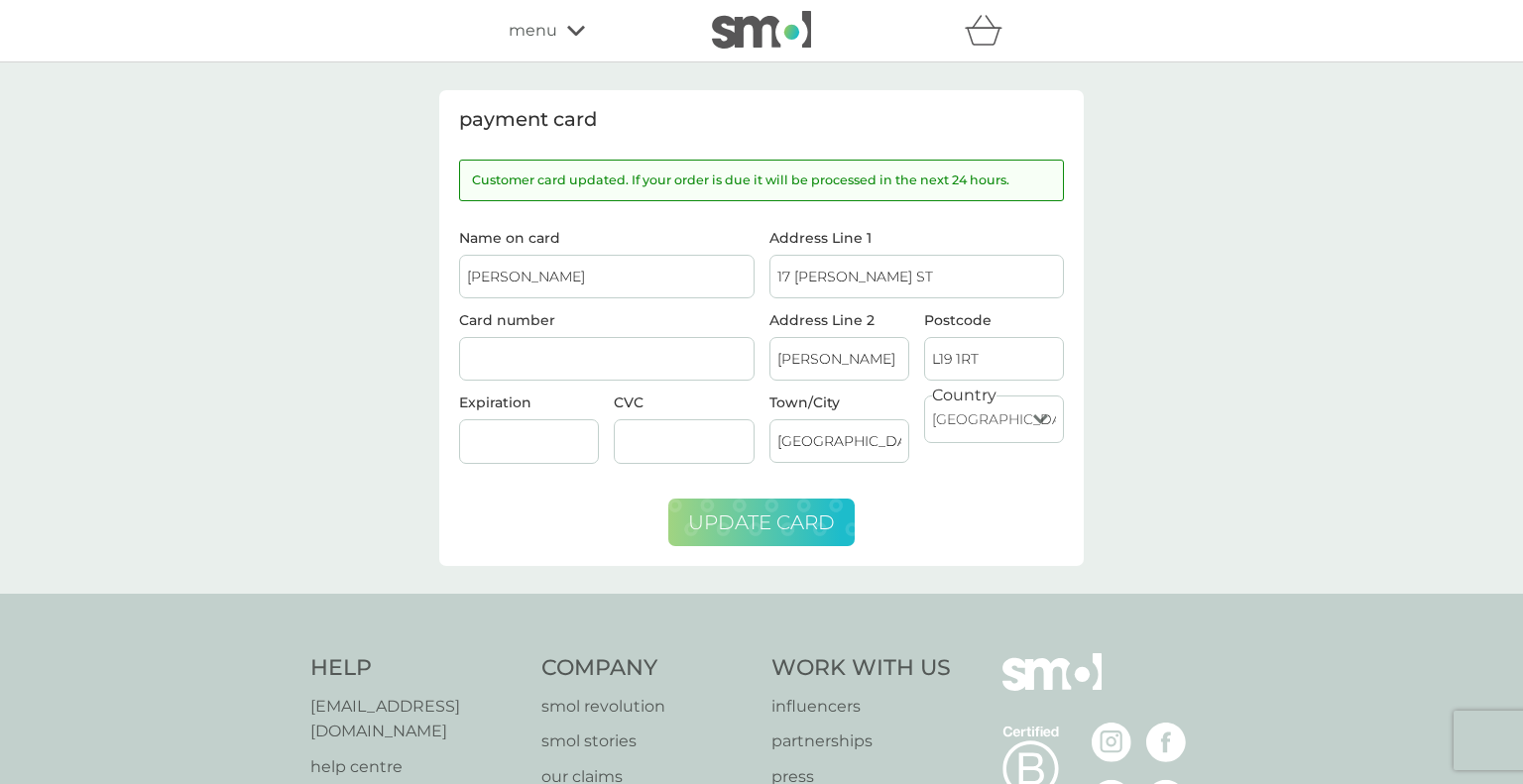 click 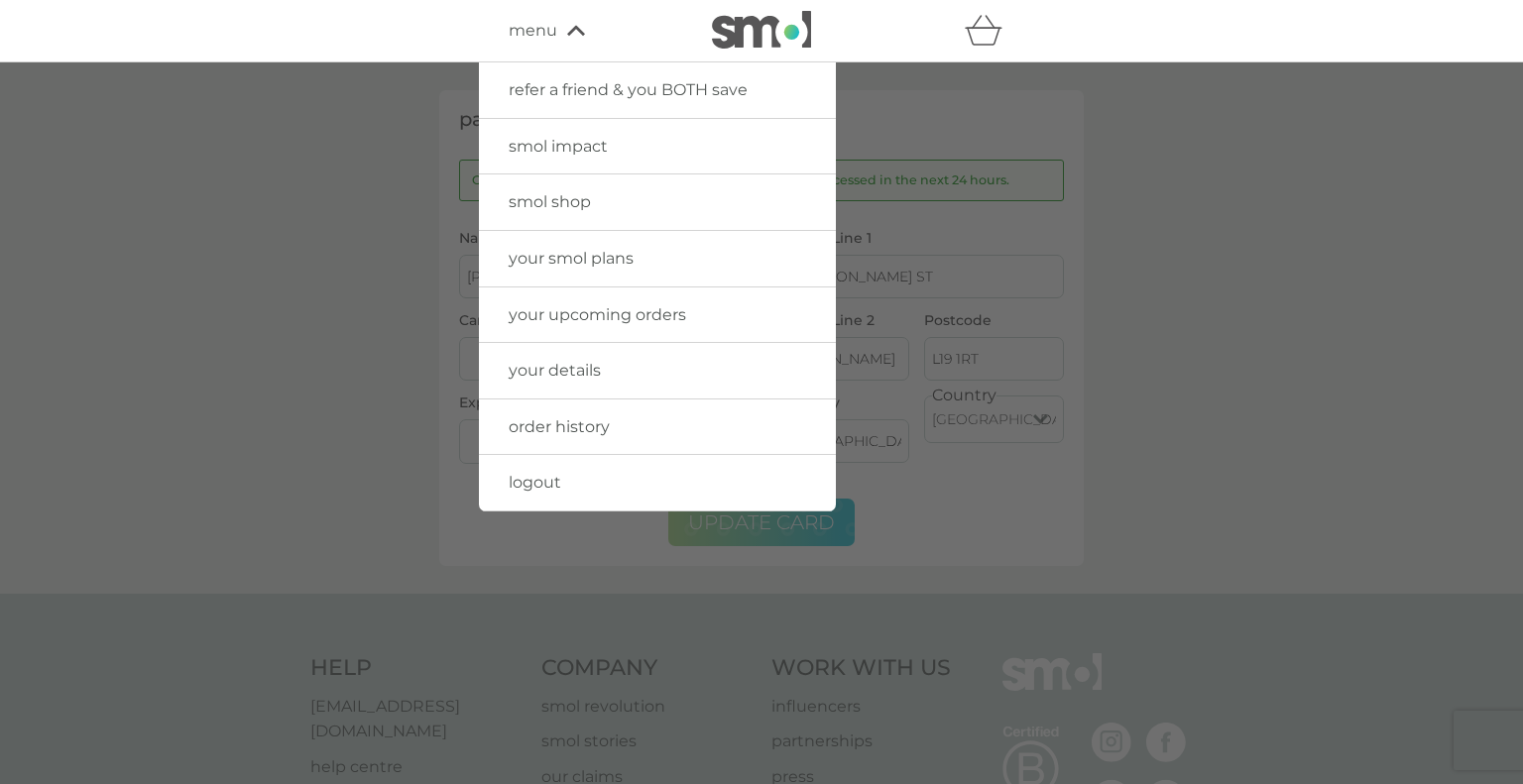 click on "your upcoming orders" at bounding box center [597, 314] 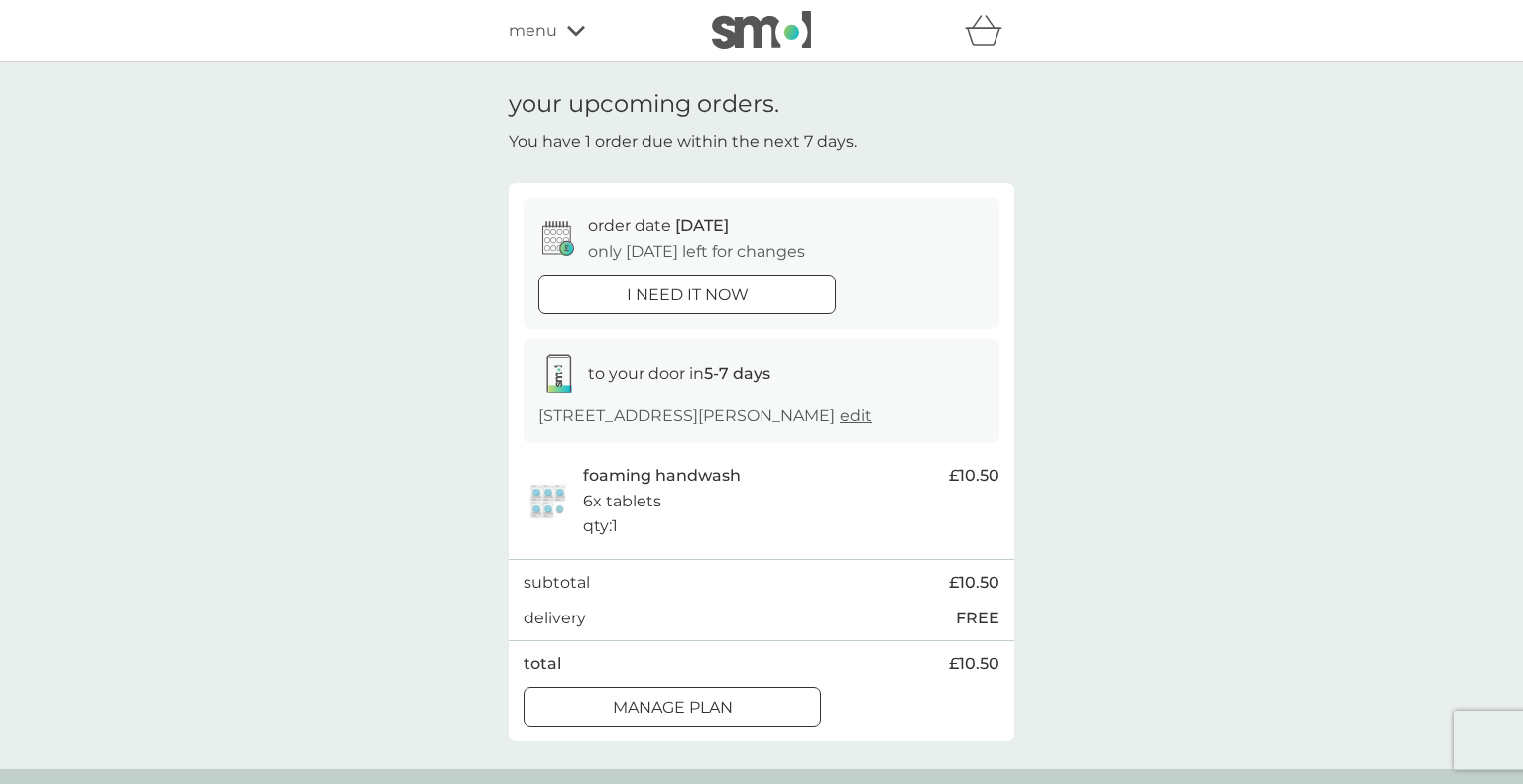 click on "Manage plan" at bounding box center [672, 708] 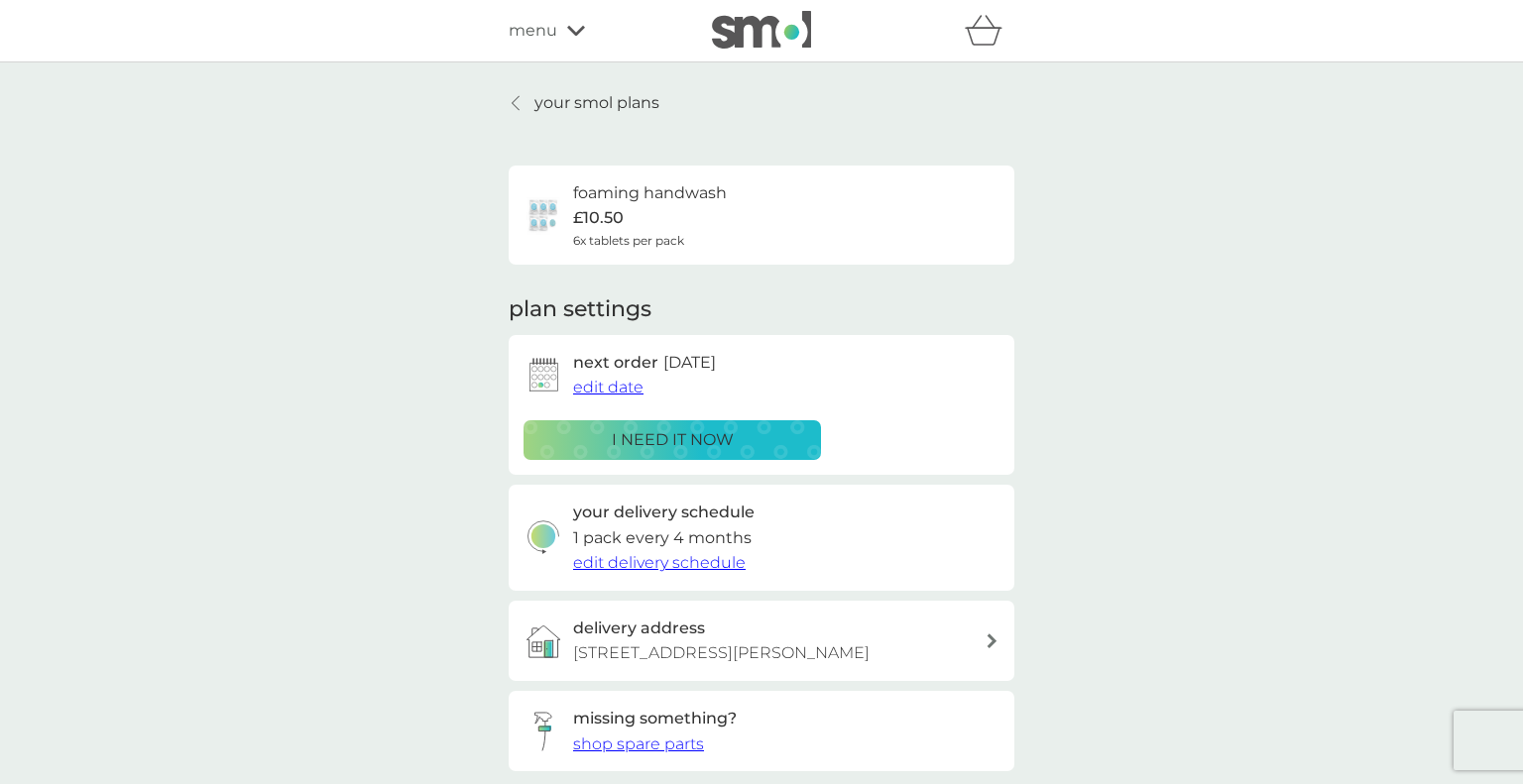 click on "edit date" at bounding box center [608, 387] 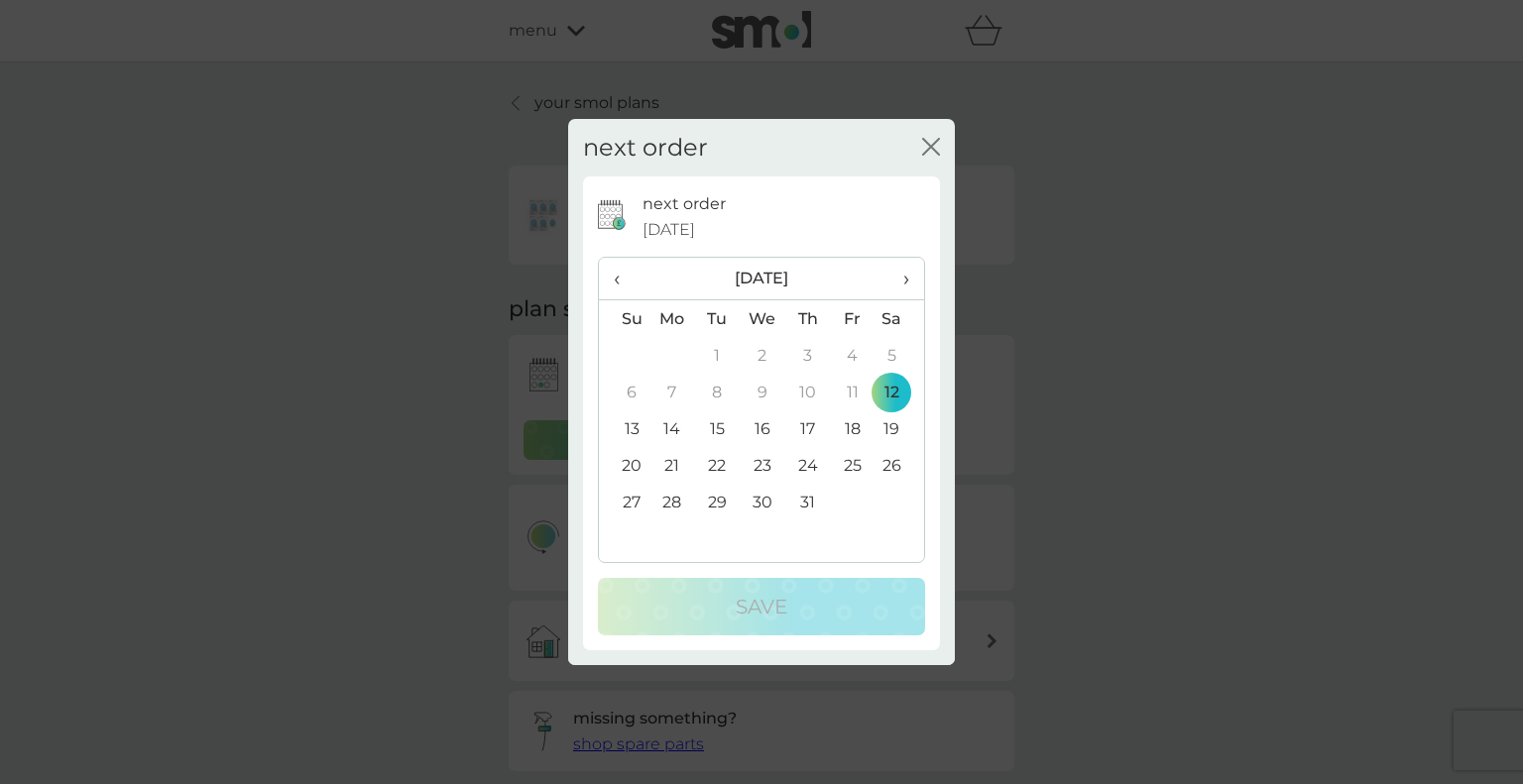 click on "30" at bounding box center [762, 502] 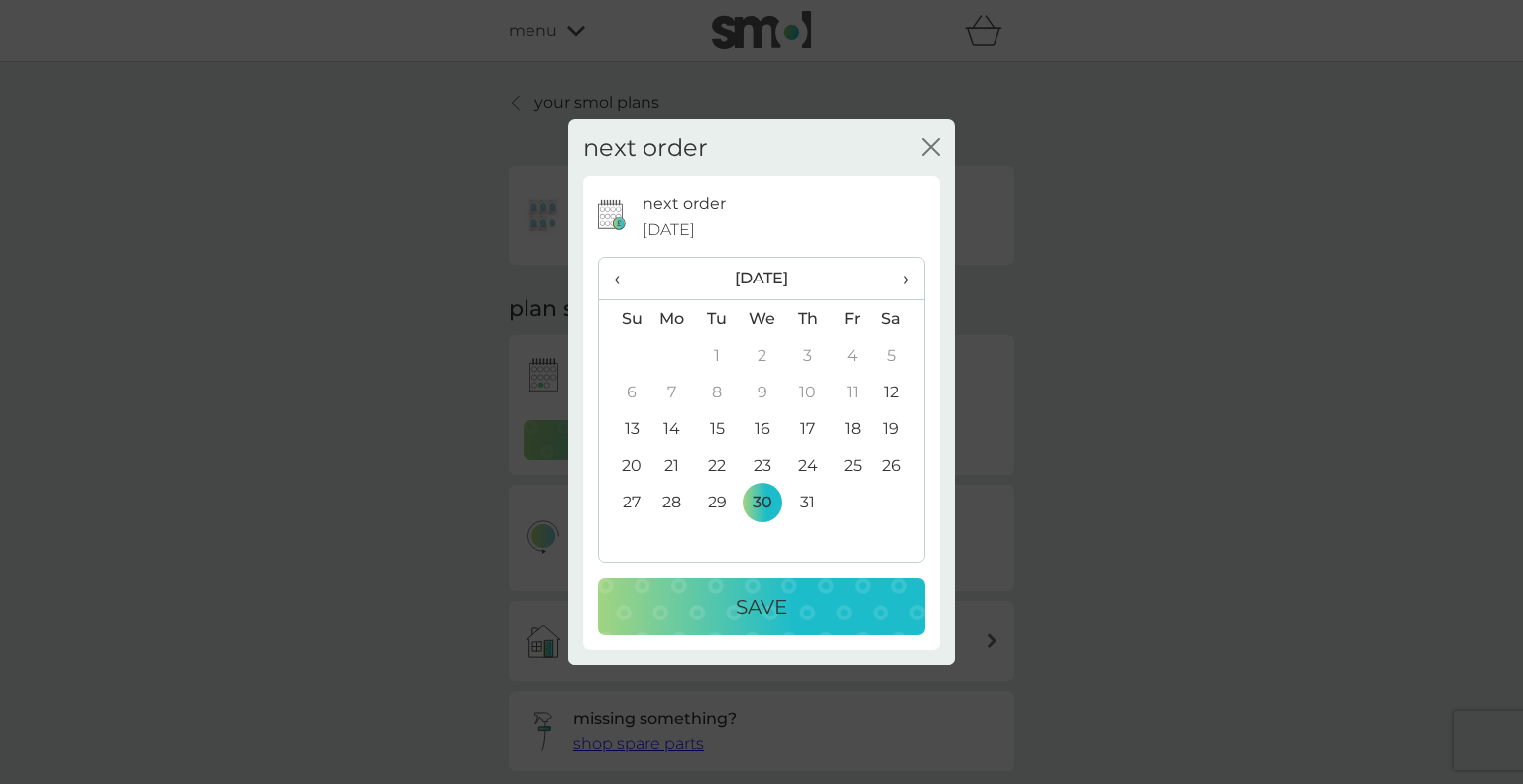 click on "Save" at bounding box center (762, 607) 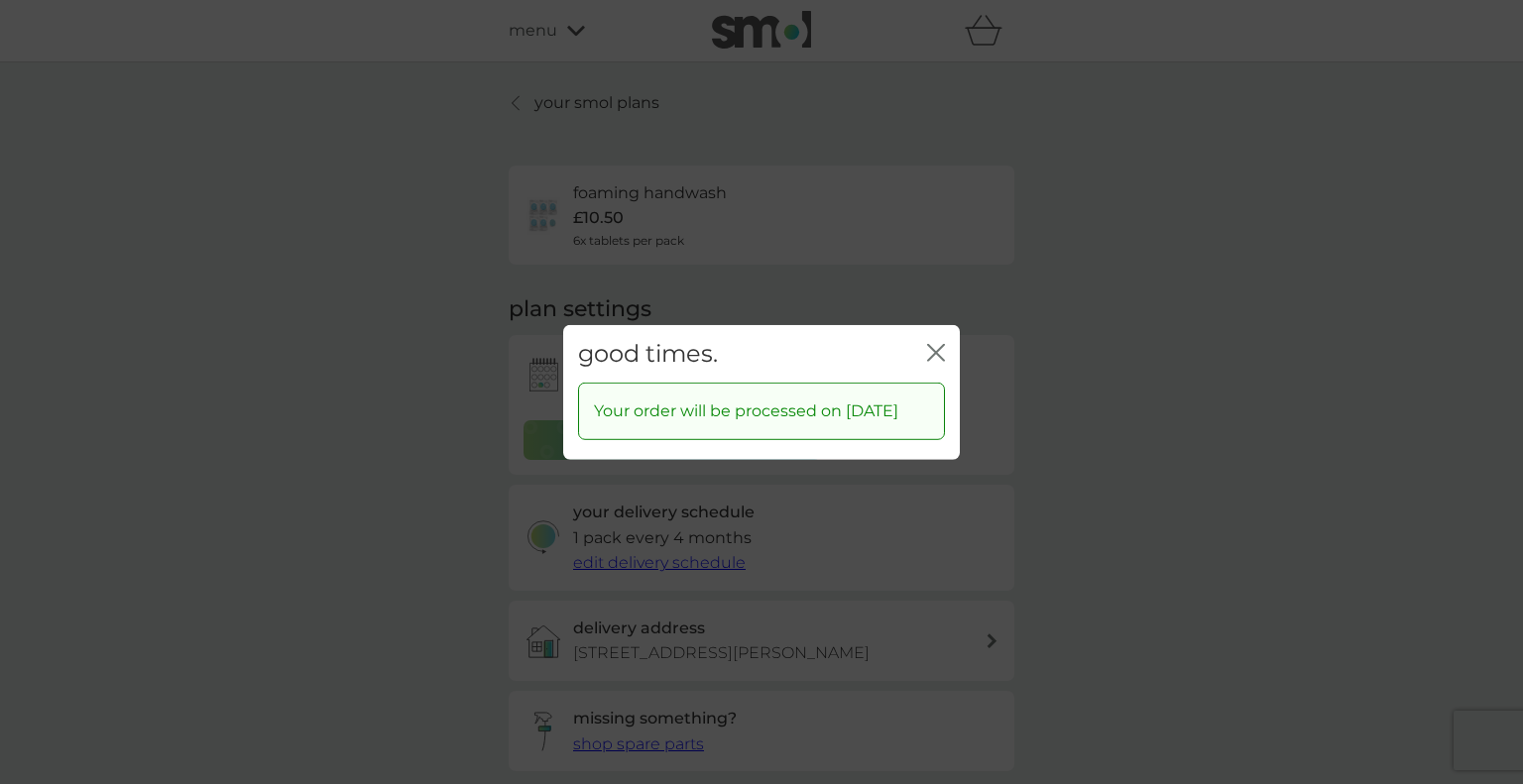click on "close" 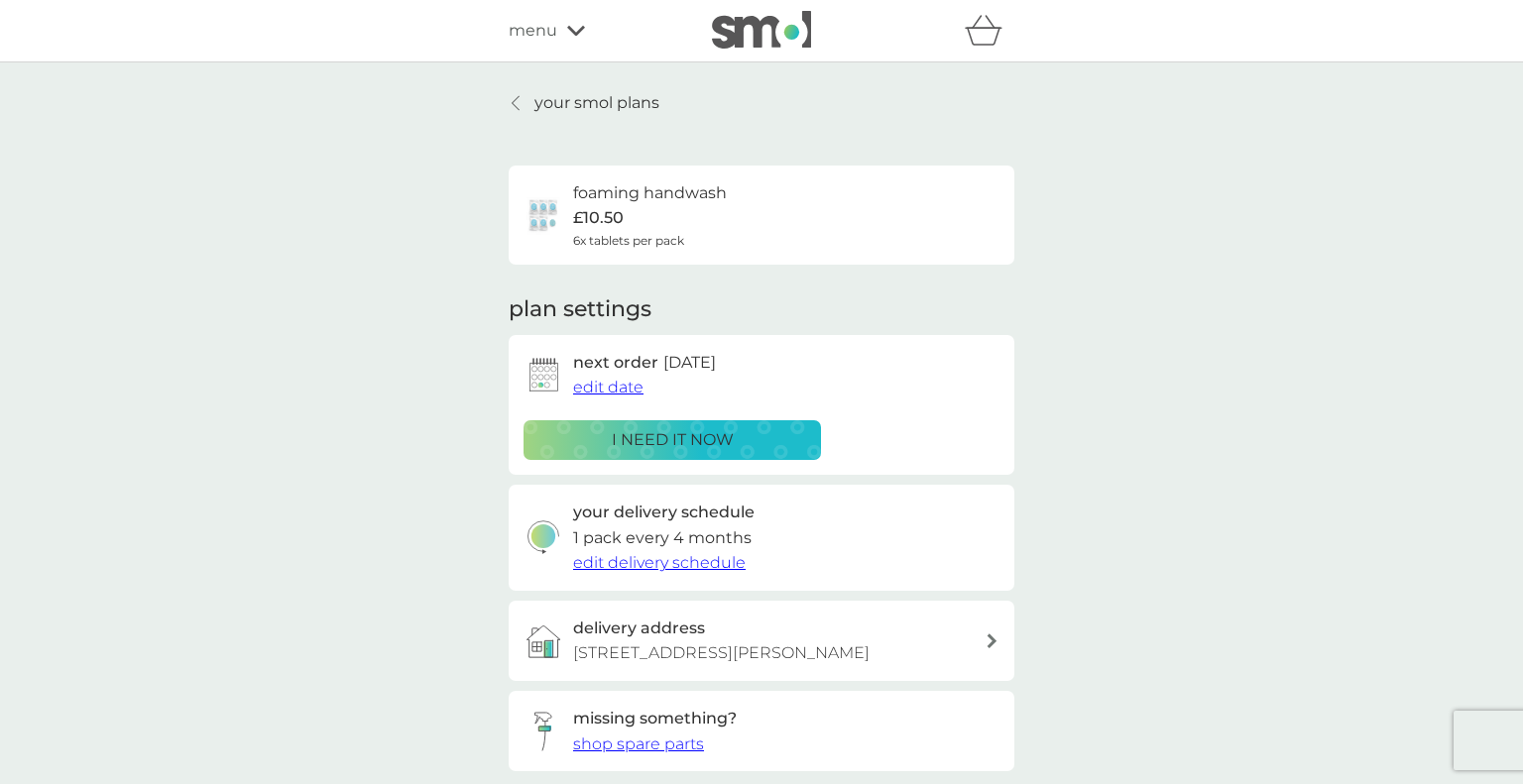 click on "your delivery schedule 1 pack every 4 months edit delivery schedule" at bounding box center (762, 537) 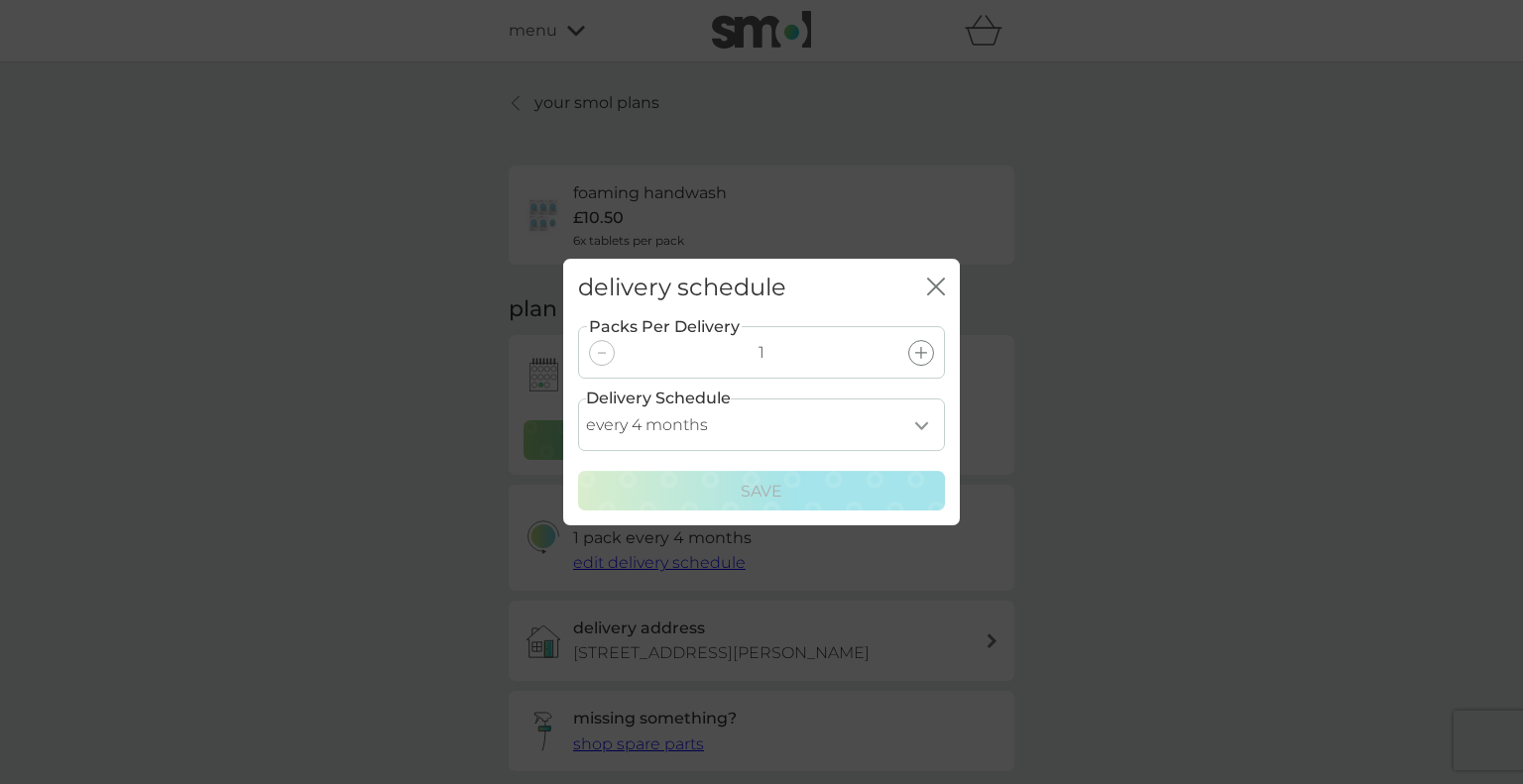 click on "close" 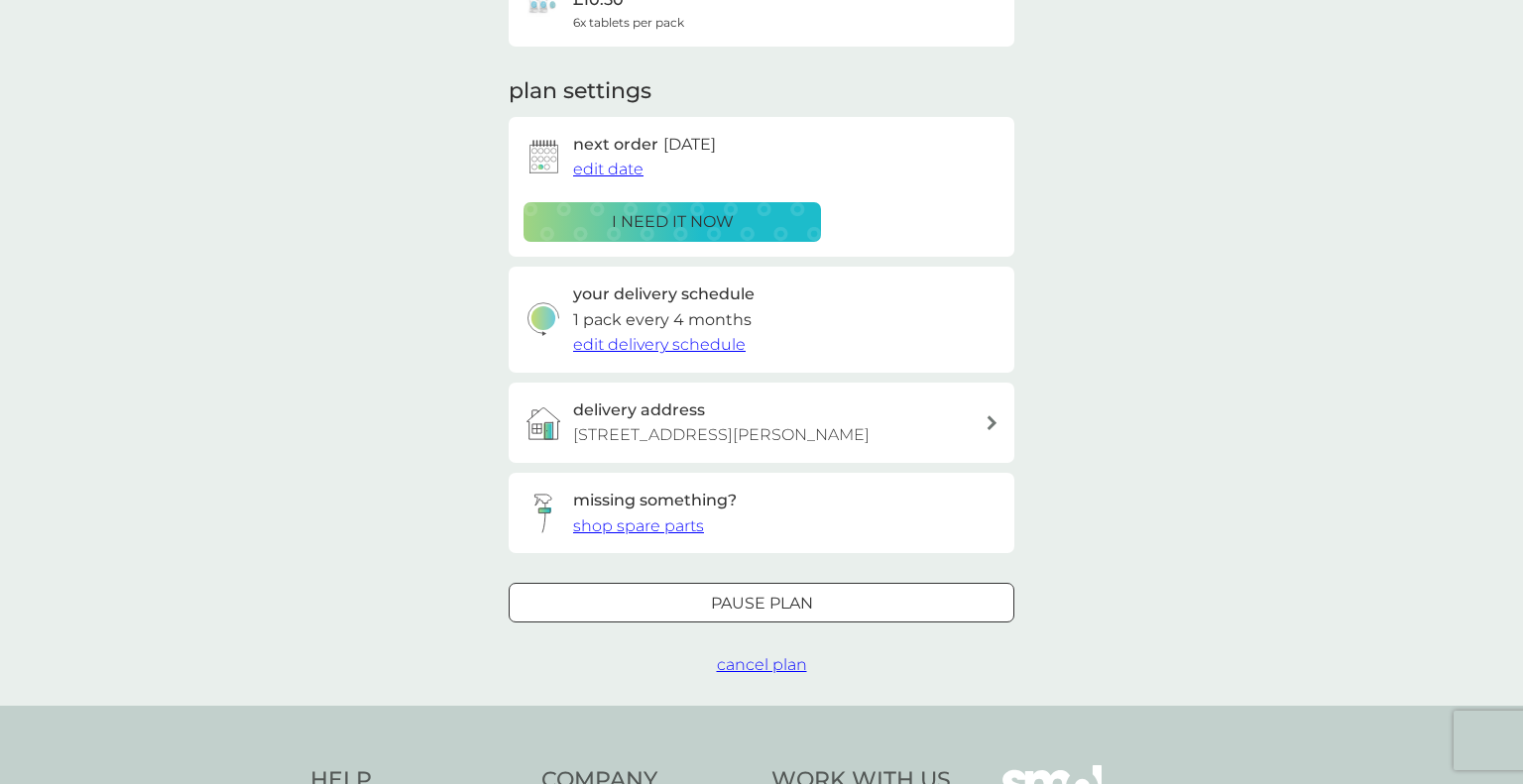scroll, scrollTop: 0, scrollLeft: 0, axis: both 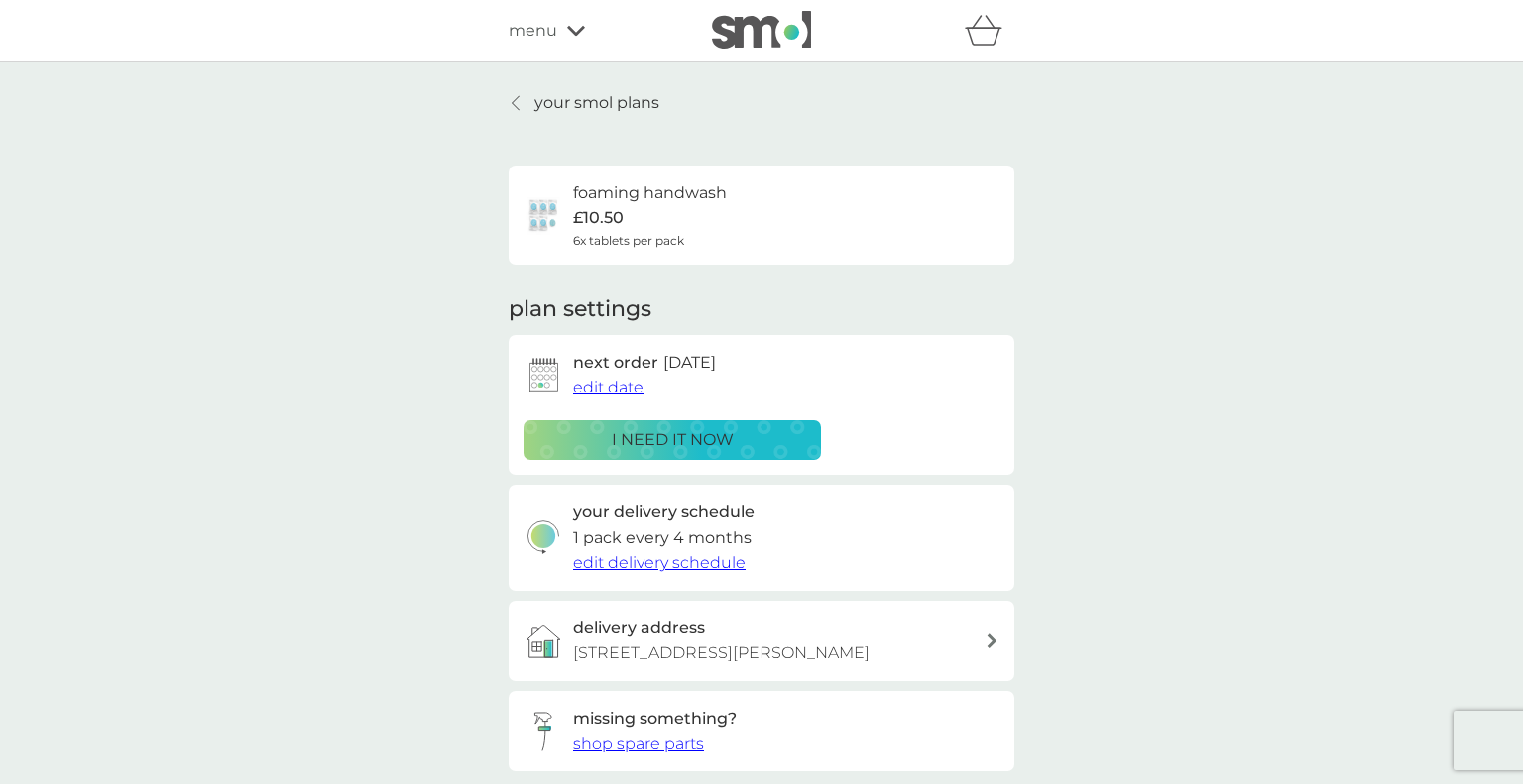 click 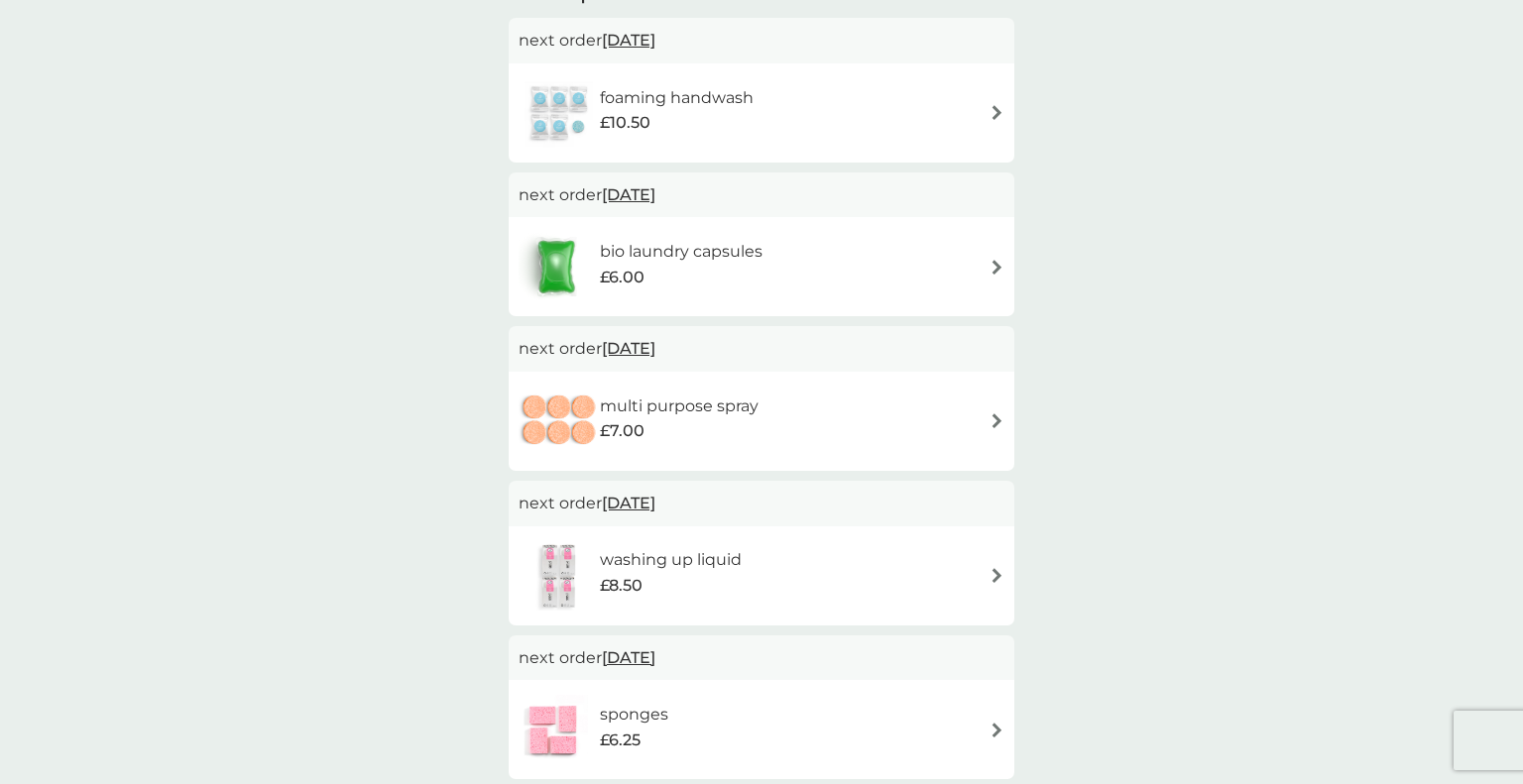 scroll, scrollTop: 0, scrollLeft: 0, axis: both 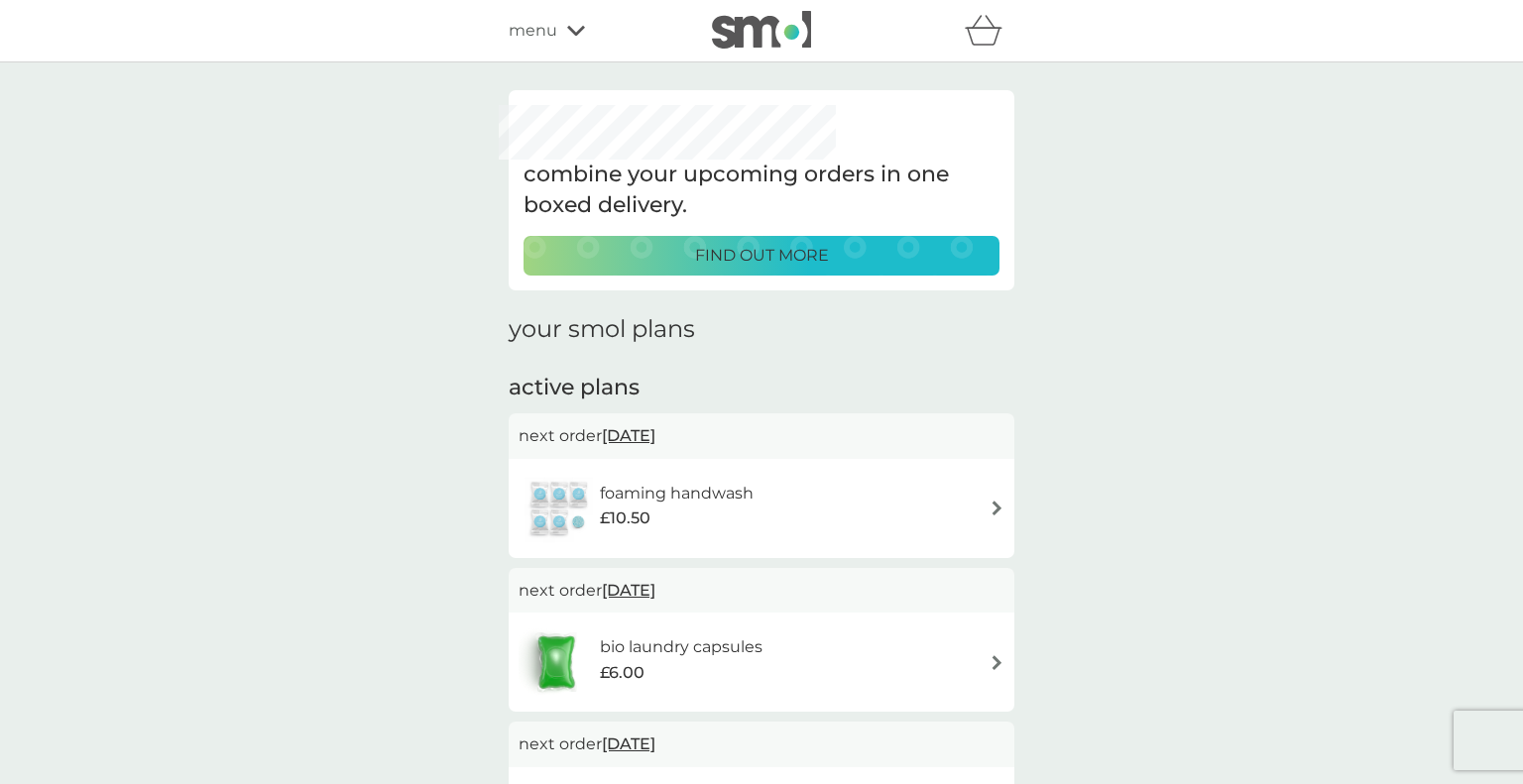 click 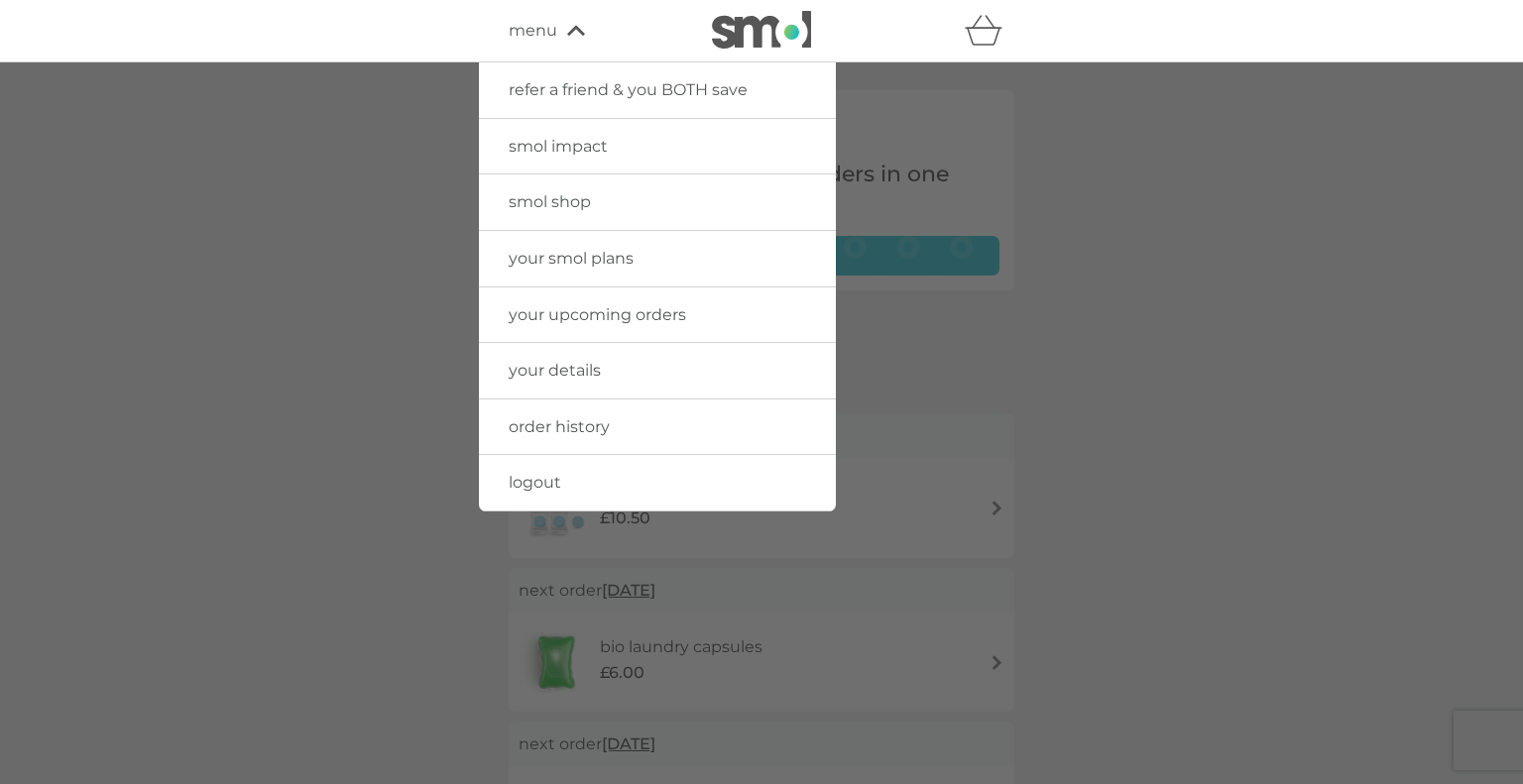 click on "smol shop" at bounding box center (549, 201) 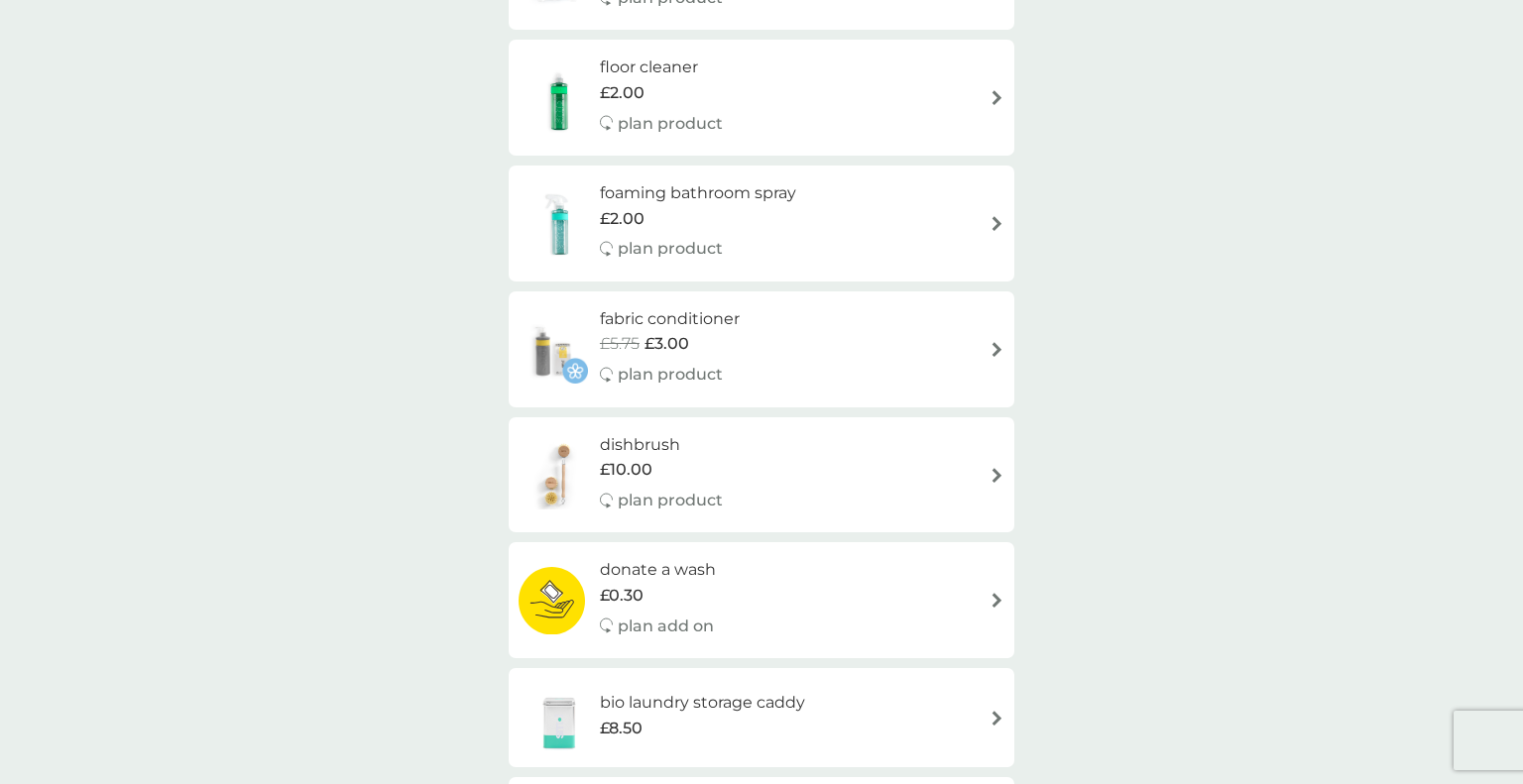 scroll, scrollTop: 666, scrollLeft: 0, axis: vertical 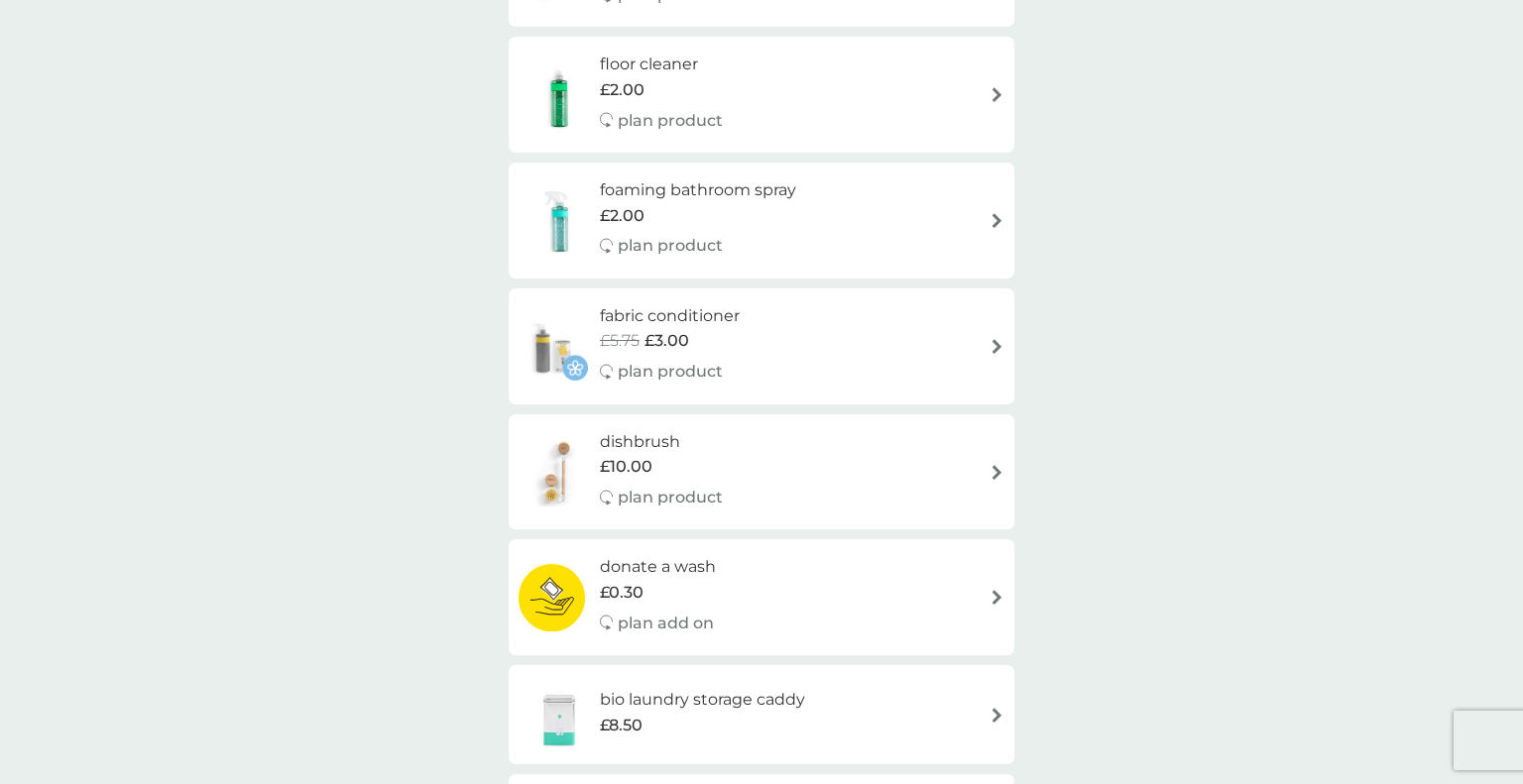 click on "fabric conditioner" at bounding box center [669, 316] 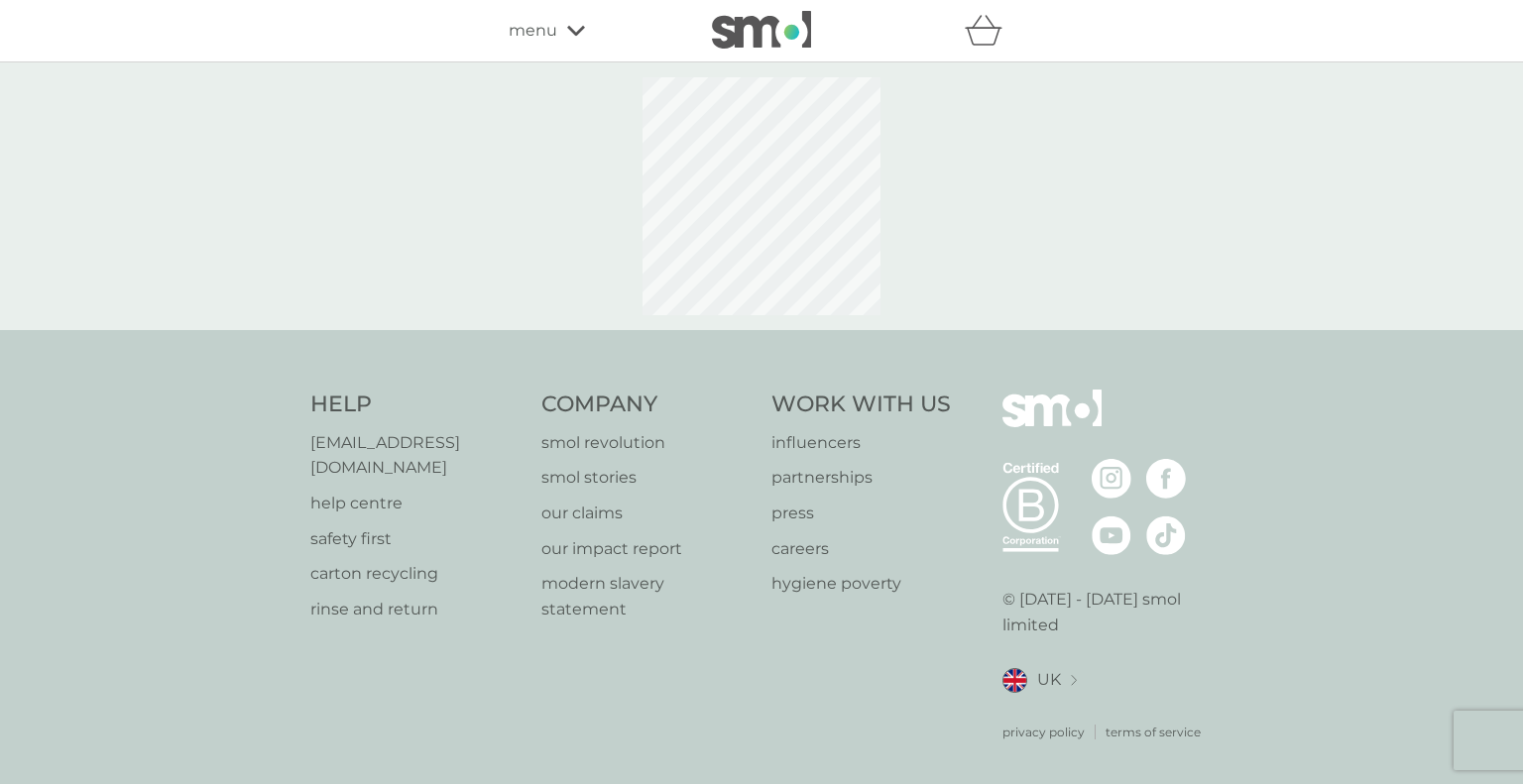select on "182" 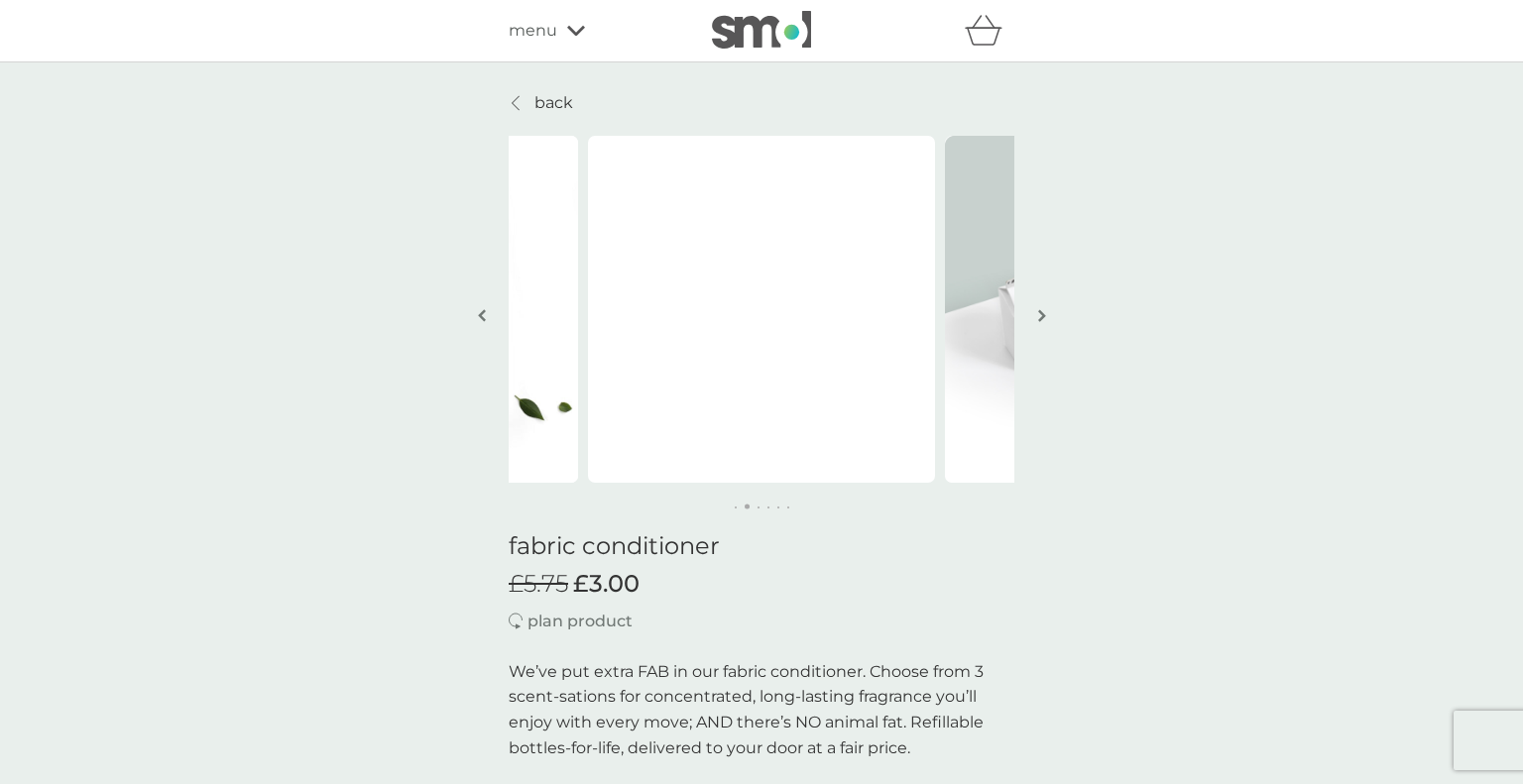 click on "back smol things are just better The only cruelty-free and animal fat free softener I’ve found that works. - Hannah
smol things are just better The only cruelty-free and animal fat free softener I’ve found that works. - Hannah
fabric conditioner £5.75 £3.00 plan product We’ve put extra FAB in our fabric conditioner. Choose from 3 scent-sations for concentrated, long-lasting fragrance you’ll enjoy with every move; AND there’s NO animal fat. Refillable bottles-for-life, delivered to your door at a fair price. long-lasting, locked-in fragrance 62 laundry loads per bottle (9p per wash) super concentrated doses cut carbon animal fat-free and cruelty-free refillable bottles end single-use plastic how it works starter packs contain 1x bottle-for-life and 1x 500ml refill carton your ongoing refill pack of 2x 500ml cartons costs just £11.50 plan delivery frequency 1 week  2 weeks  3 weeks  4 weeks  5 weeks  6 weeks  7 weeks  8 weeks  9 weeks  10 weeks  11 weeks  12 weeks  13 weeks  14 weeks  15 weeks  ." at bounding box center (762, 1635) 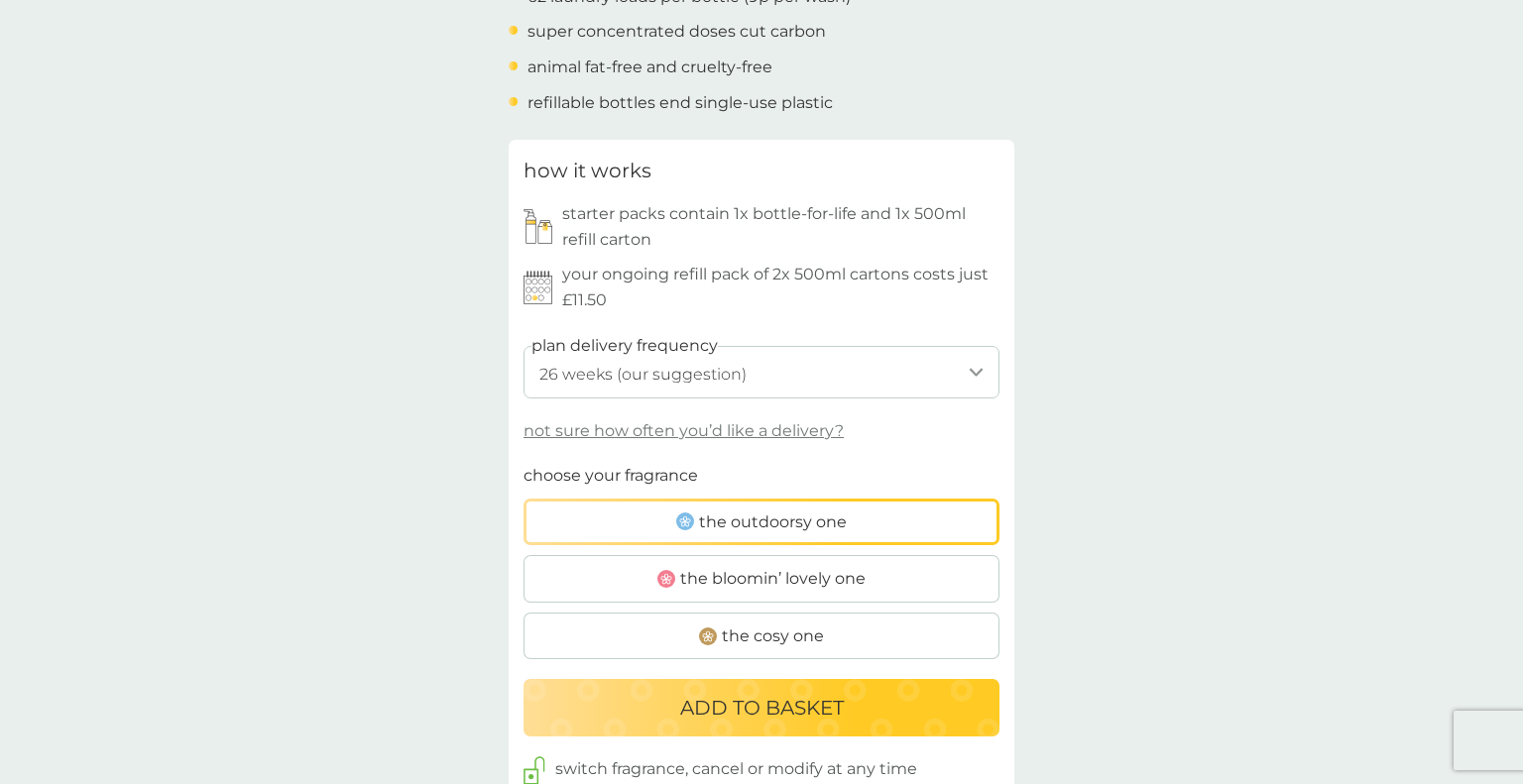 scroll, scrollTop: 838, scrollLeft: 0, axis: vertical 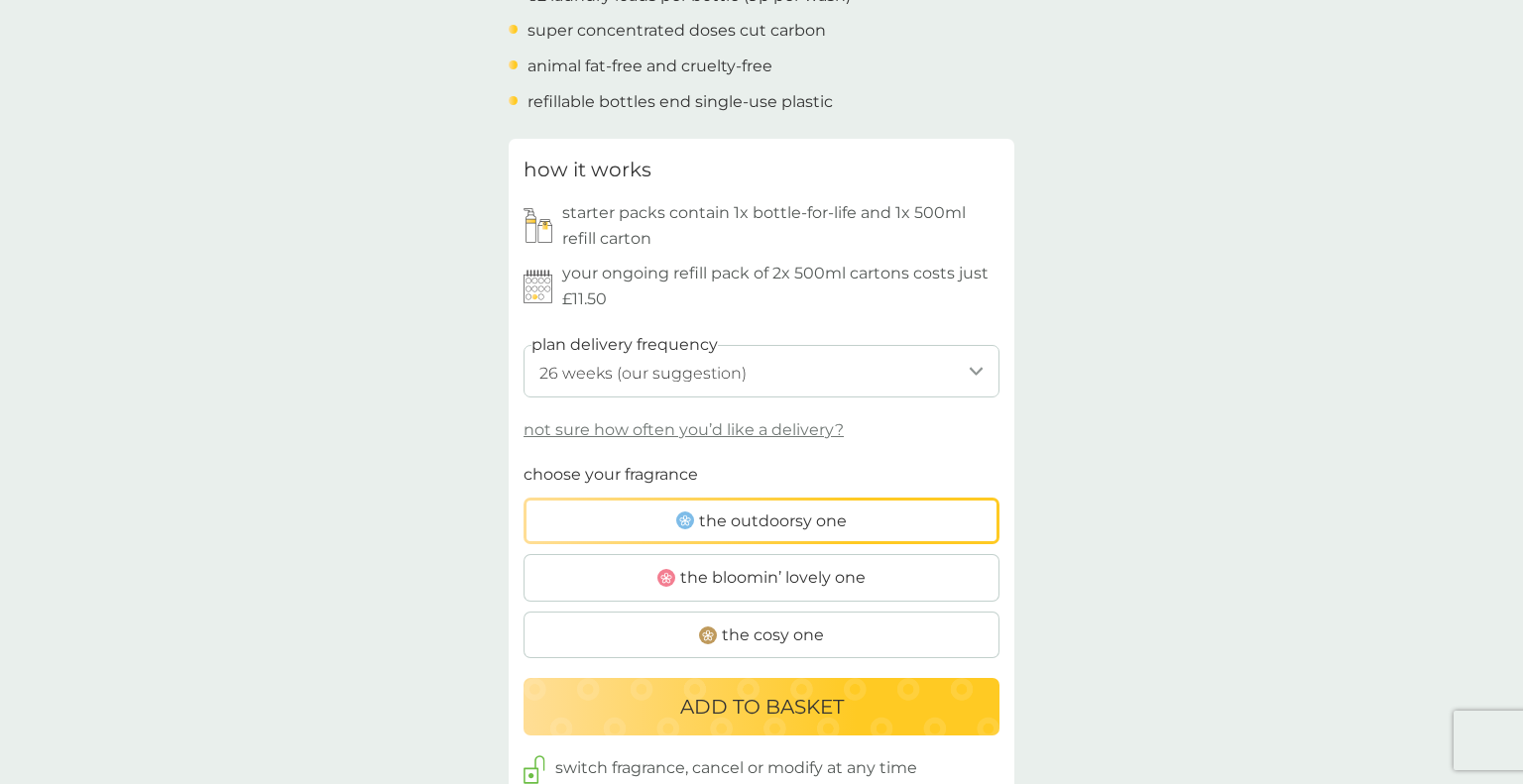 click on "1 week  2 weeks  3 weeks  4 weeks  5 weeks  6 weeks  7 weeks  8 weeks  9 weeks  10 weeks  11 weeks  12 weeks  13 weeks  14 weeks  15 weeks  16 weeks  17 weeks  18 weeks  19 weeks  20 weeks  21 weeks  22 weeks  23 weeks  24 weeks  25 weeks  26 weeks (our suggestion) 27 weeks  28 weeks  29 weeks  30 weeks  31 weeks  32 weeks  33 weeks  34 weeks  35 weeks" at bounding box center (762, 371) 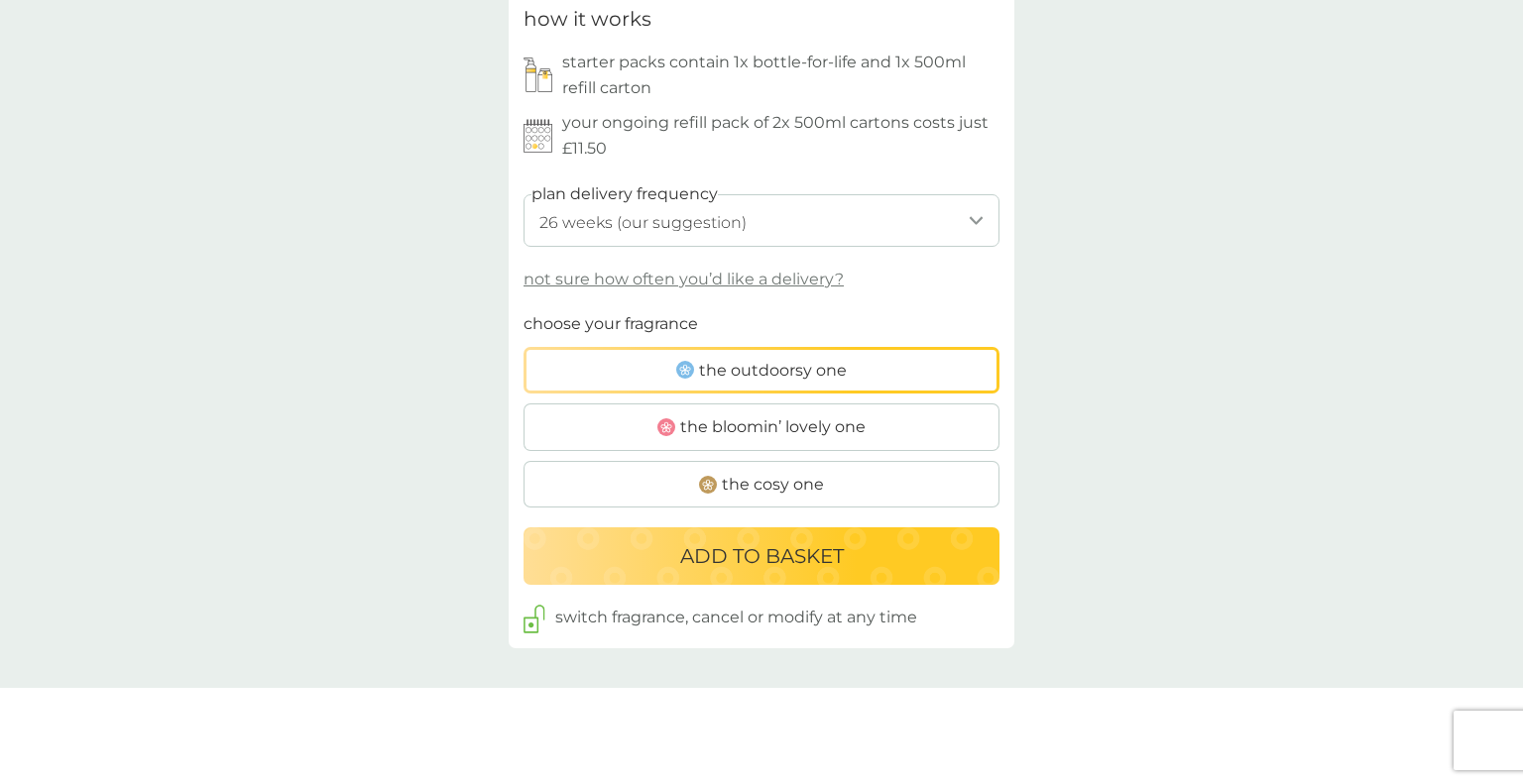 scroll, scrollTop: 982, scrollLeft: 0, axis: vertical 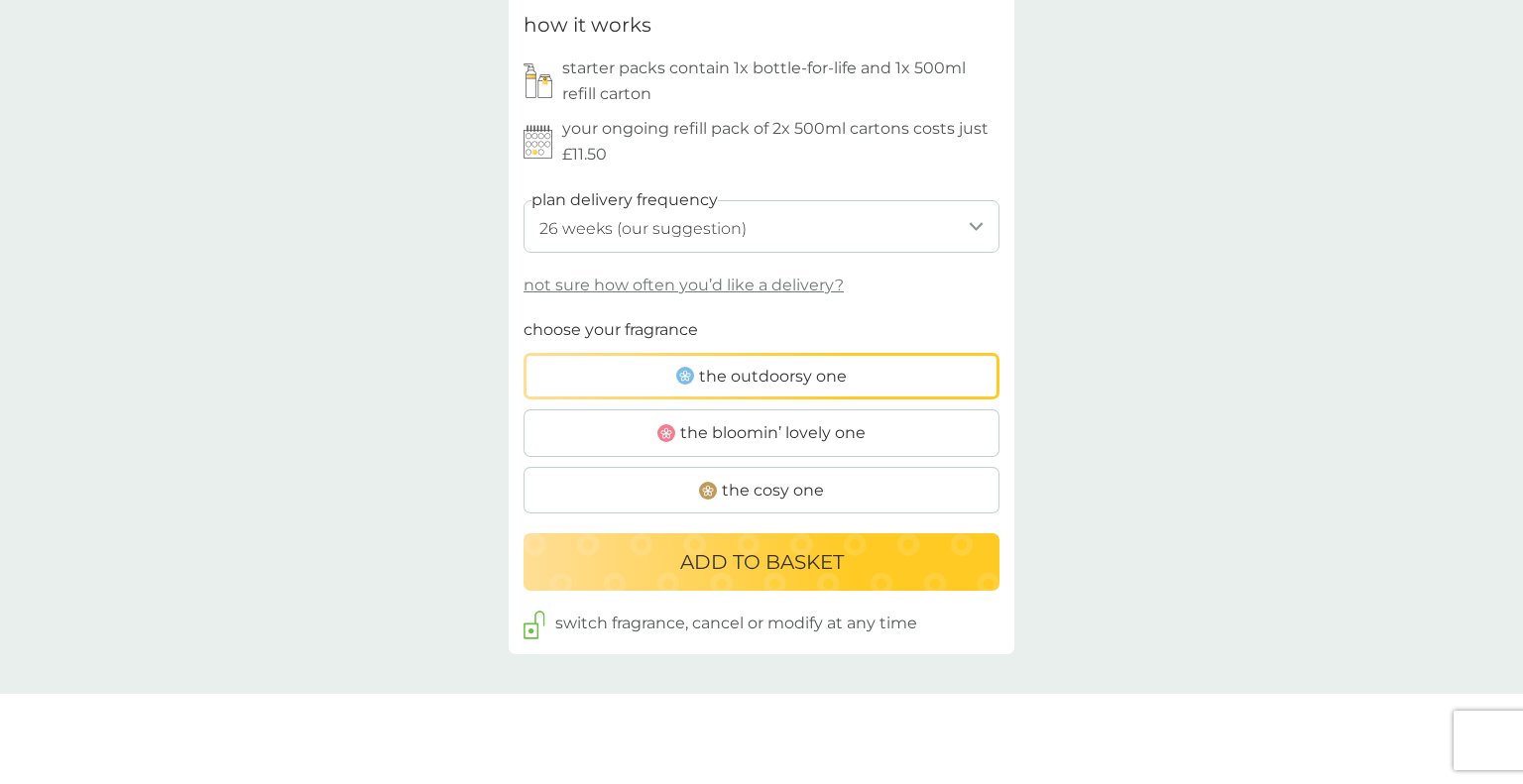 click on "ADD TO BASKET" at bounding box center [762, 562] 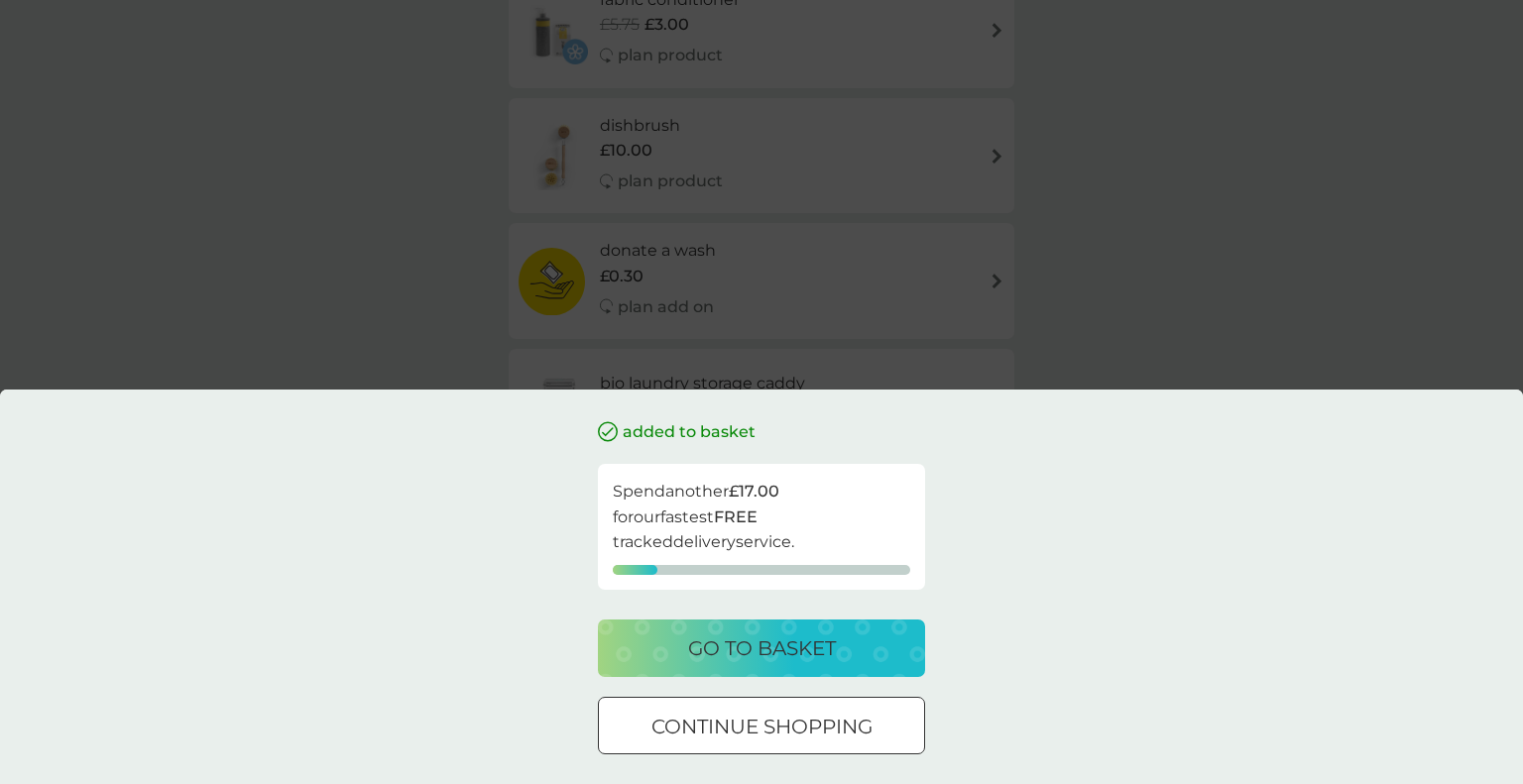 scroll, scrollTop: 0, scrollLeft: 0, axis: both 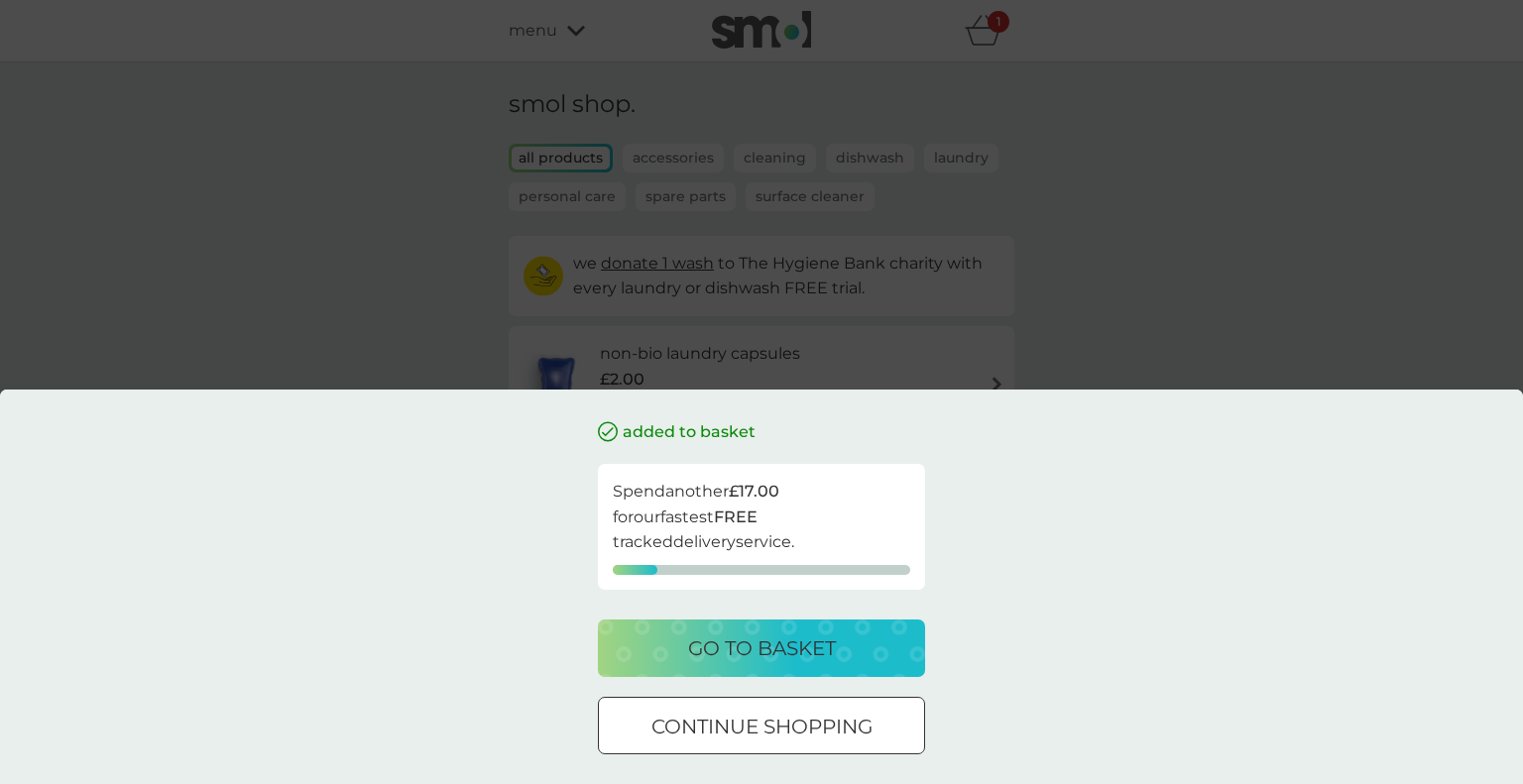 click on "continue shopping" at bounding box center [762, 727] 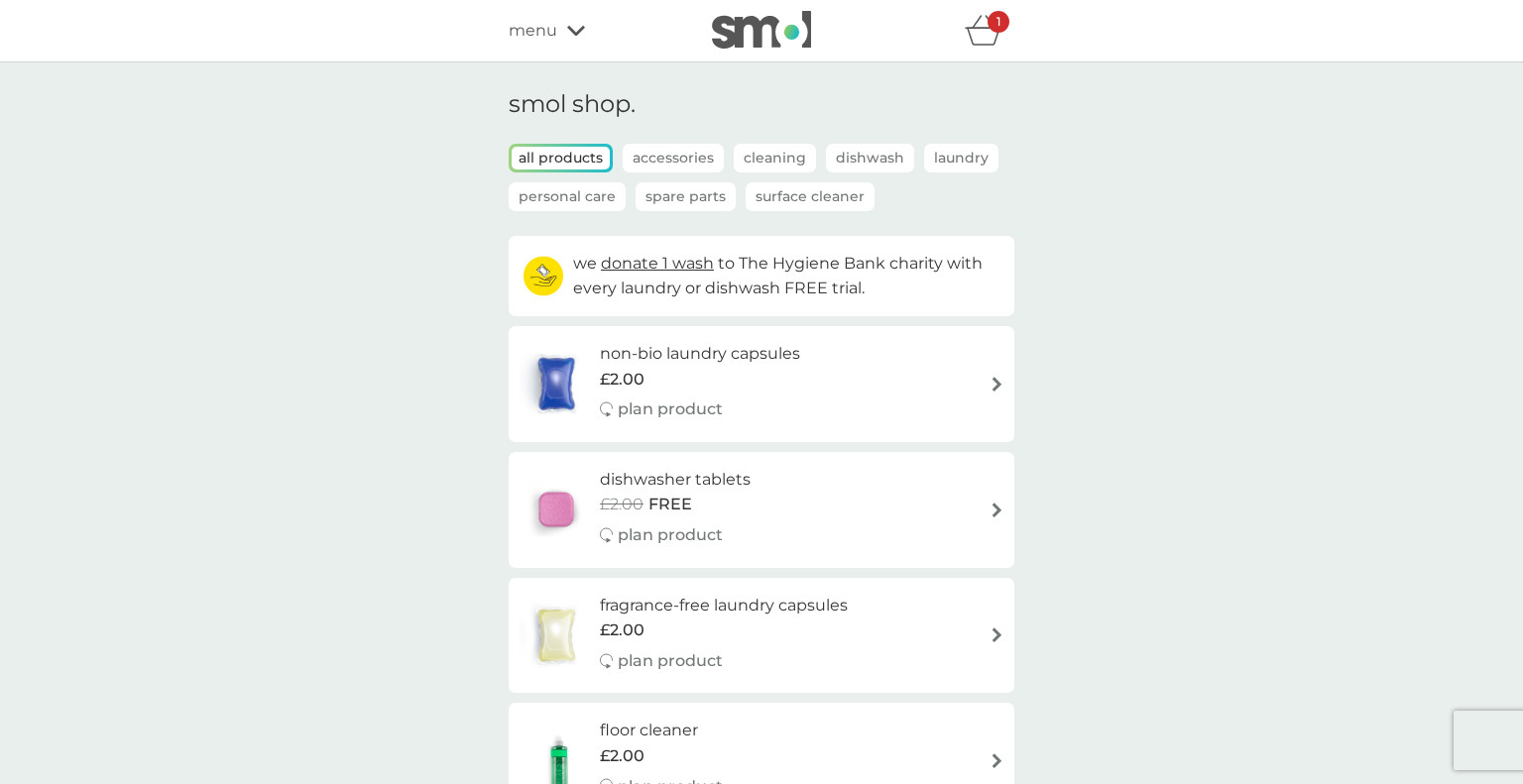 click 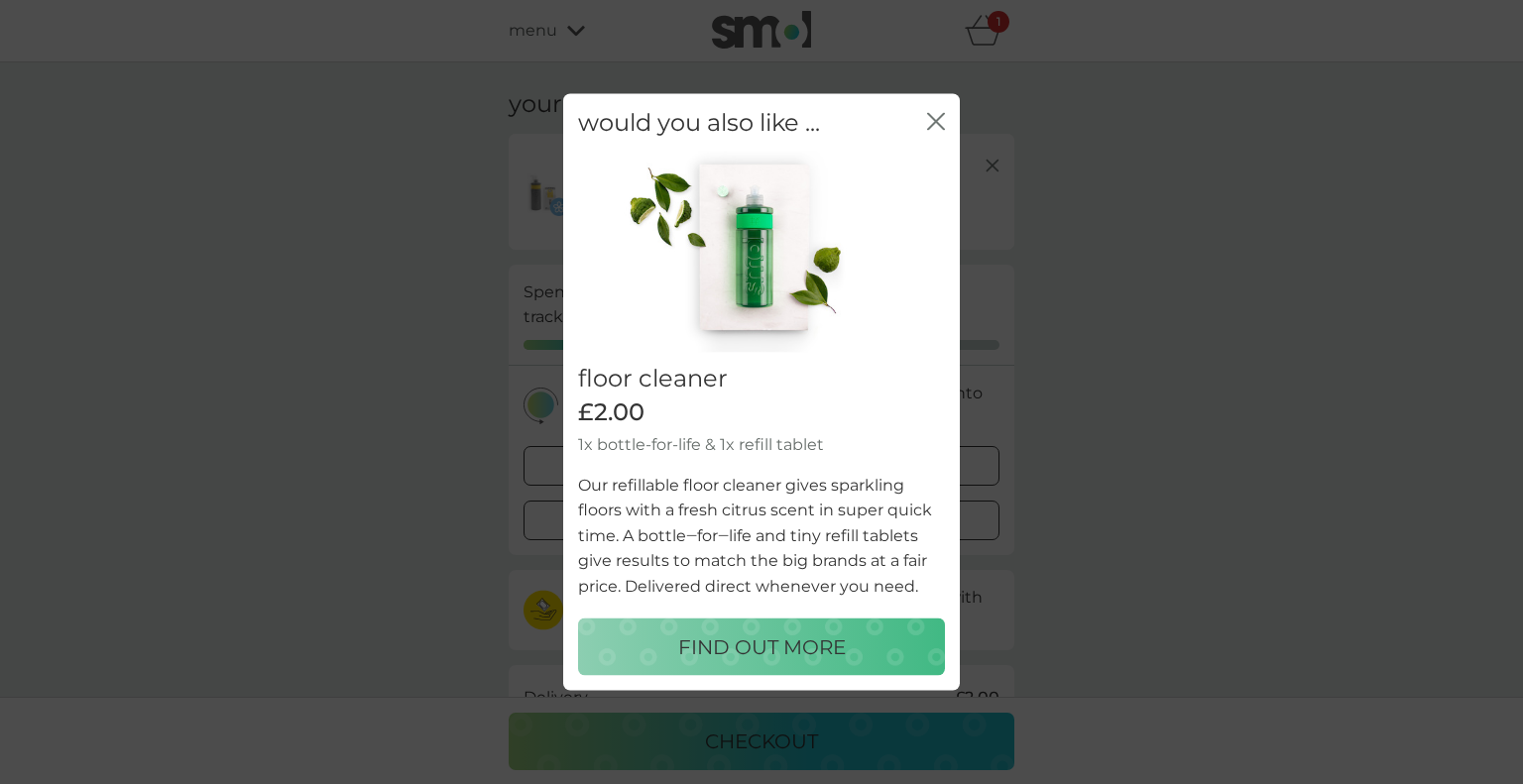 click on "close" 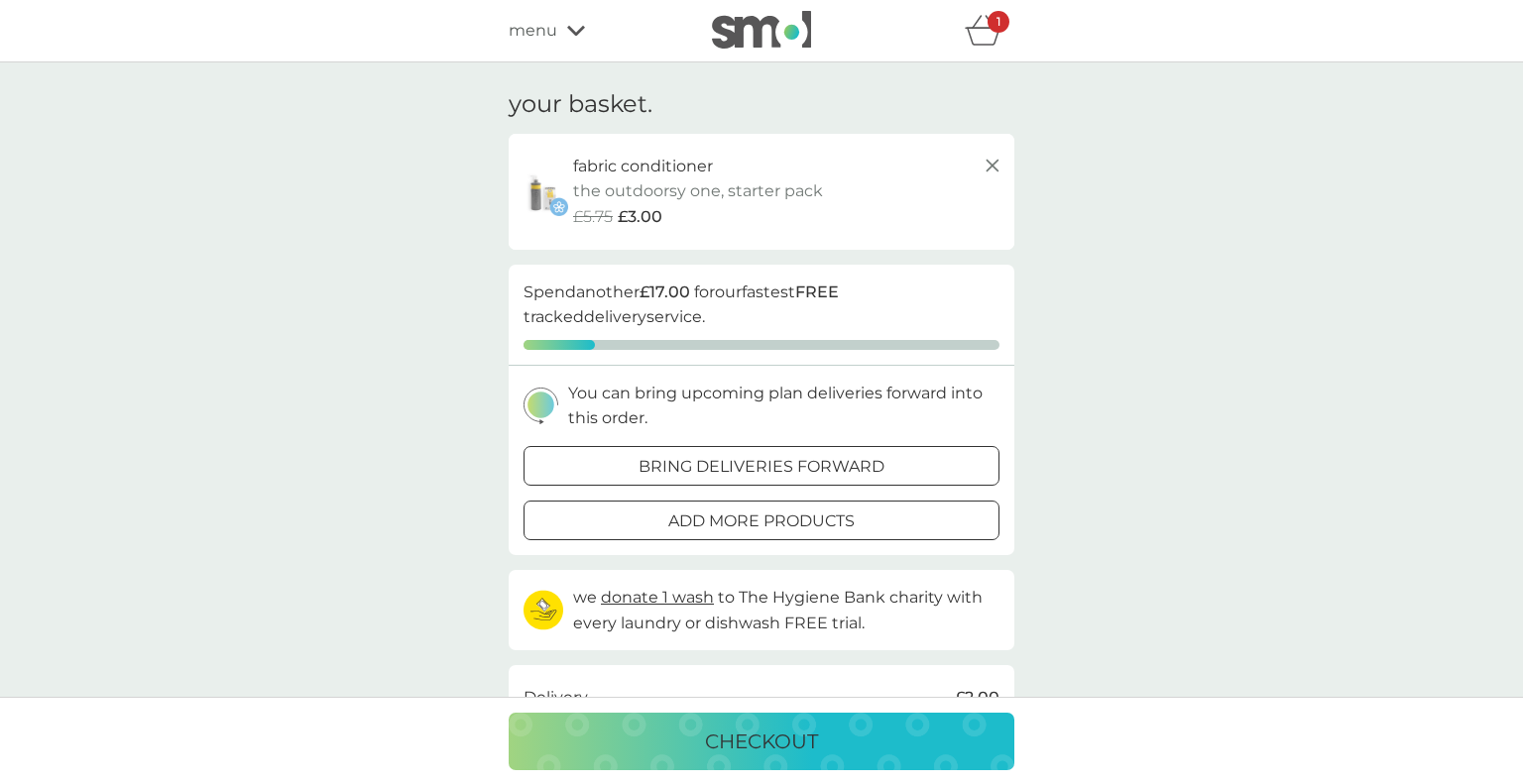 click on "your basket. fabric conditioner the outdoorsy one, starter pack every 26 weeks @ £11.50 £5.75 £3.00 proceed to checkout Spend  another  £17.00   for  our  fastest  FREE   tracked  delivery  service.  You can bring upcoming plan deliveries forward into this order. bring deliveries forward add more products we   donate 1 wash   to The Hygiene Bank charity with every laundry or dishwash FREE trial. Delivery £2.00 Total to pay £5.00 your future charges. next charge date 10th Oct 2025 fabric conditioner the outdoorsy one, 2x 500ml   £11.50 qty 1 repeats every 26 weeks edit checkout" at bounding box center (762, 555) 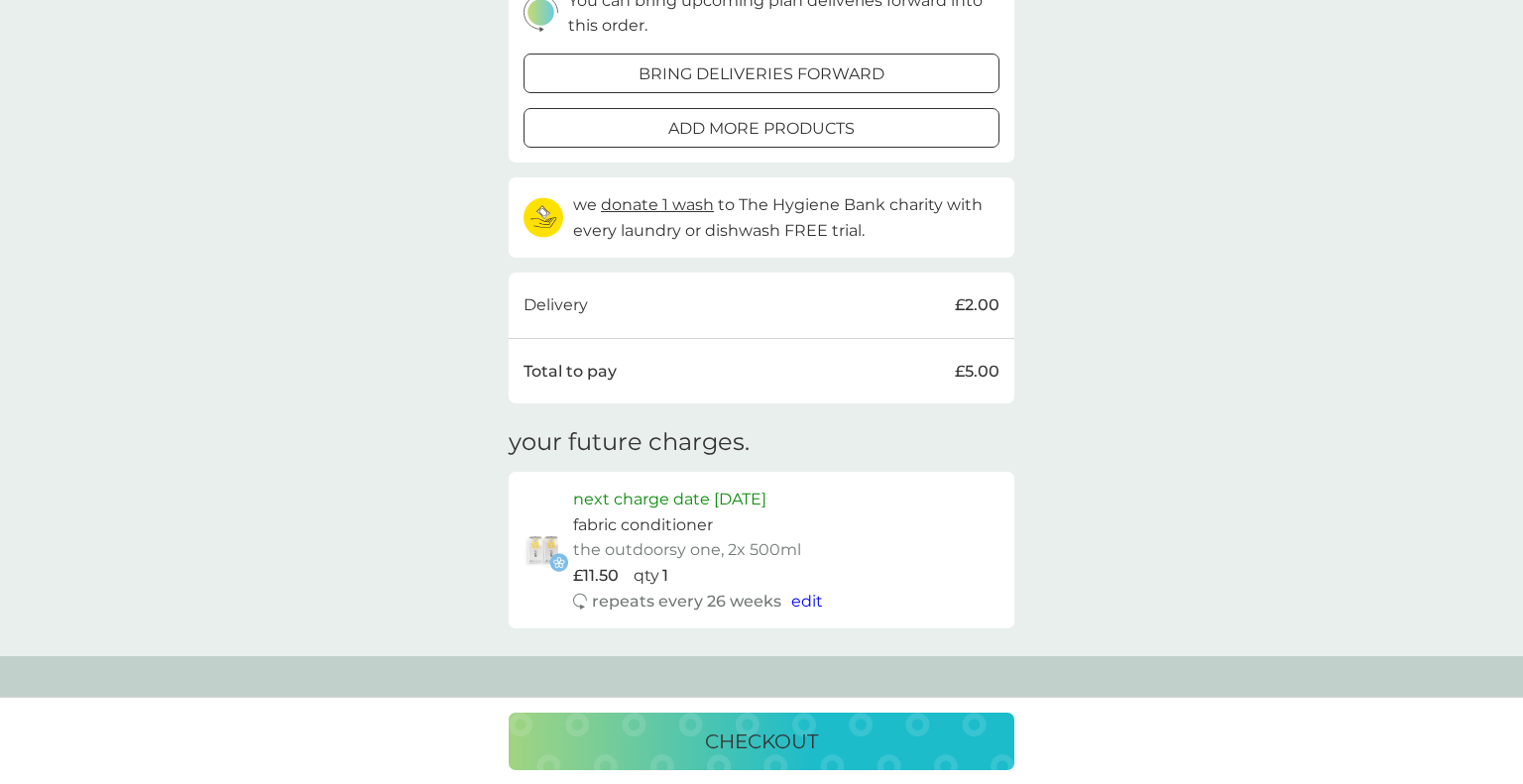 scroll, scrollTop: 402, scrollLeft: 0, axis: vertical 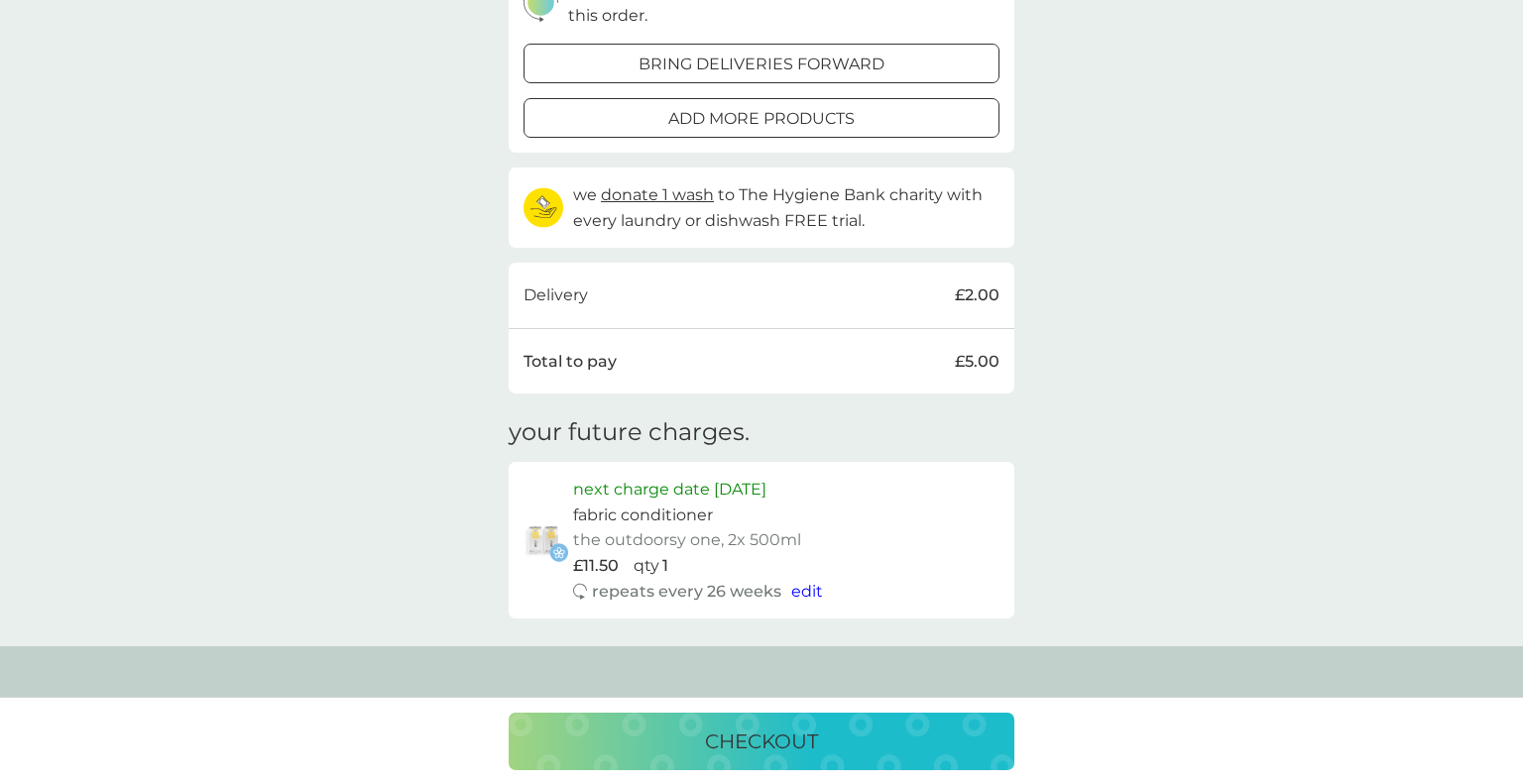 click on "checkout" at bounding box center (762, 741) 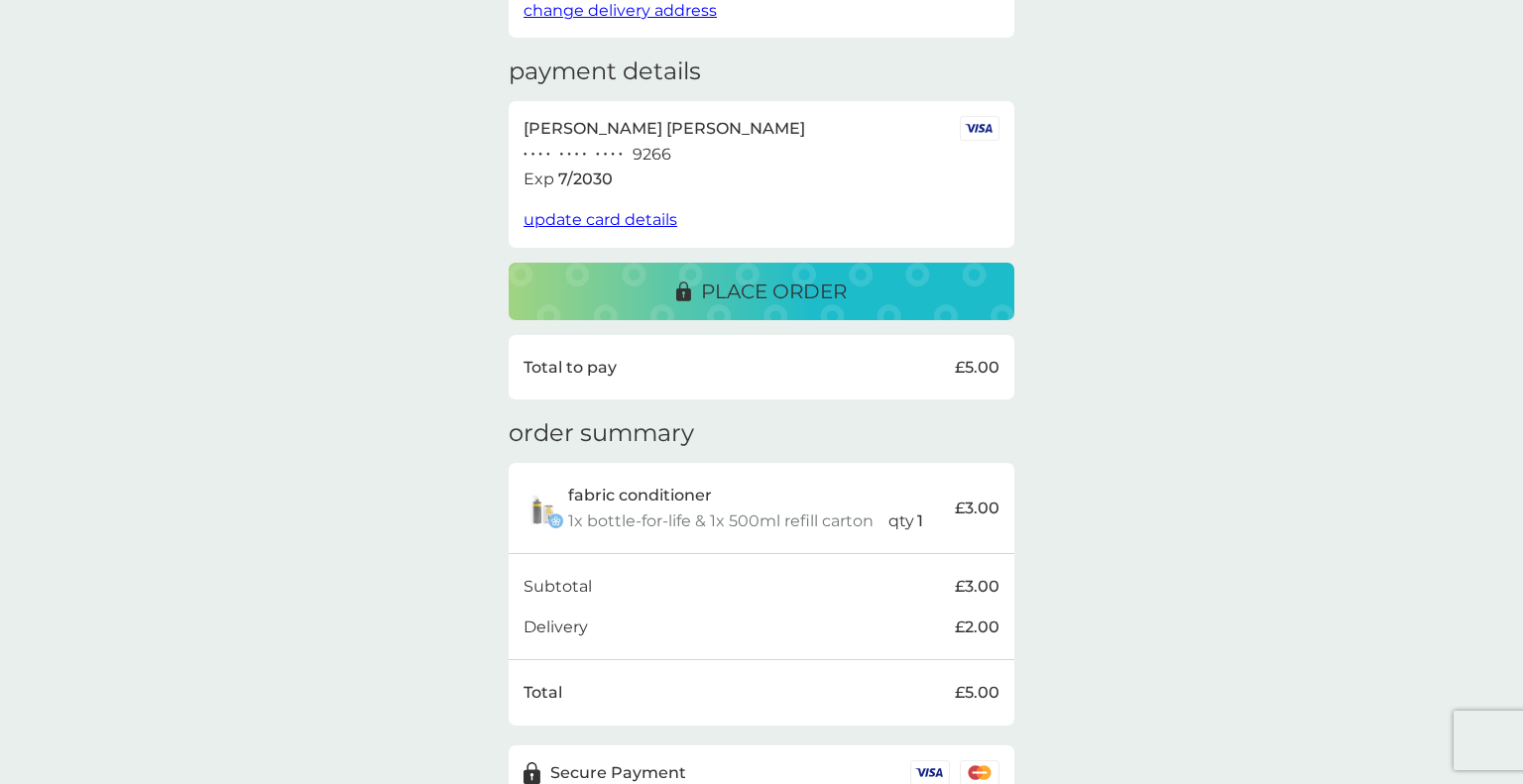 scroll, scrollTop: 287, scrollLeft: 0, axis: vertical 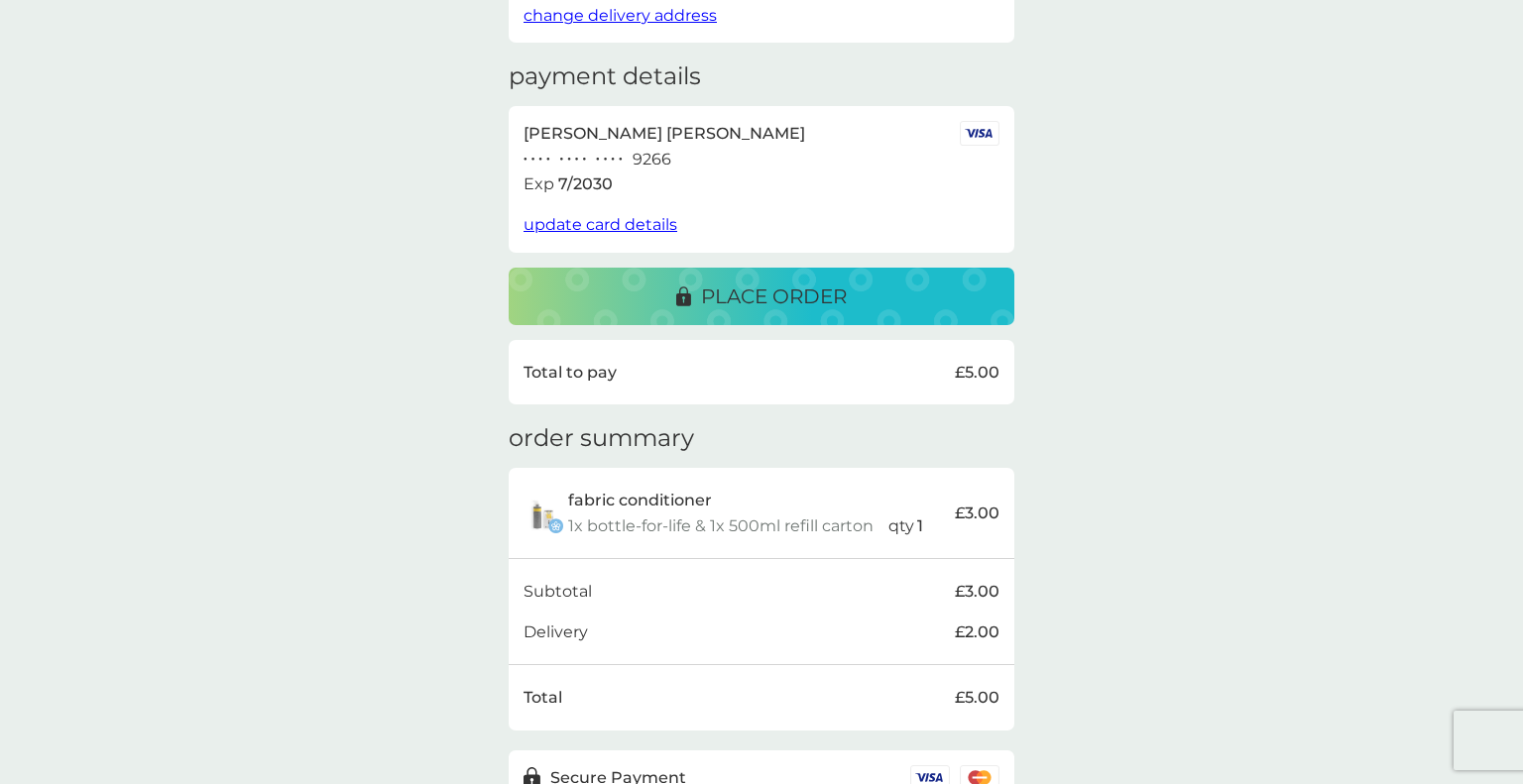 click on "place order" at bounding box center (762, 296) 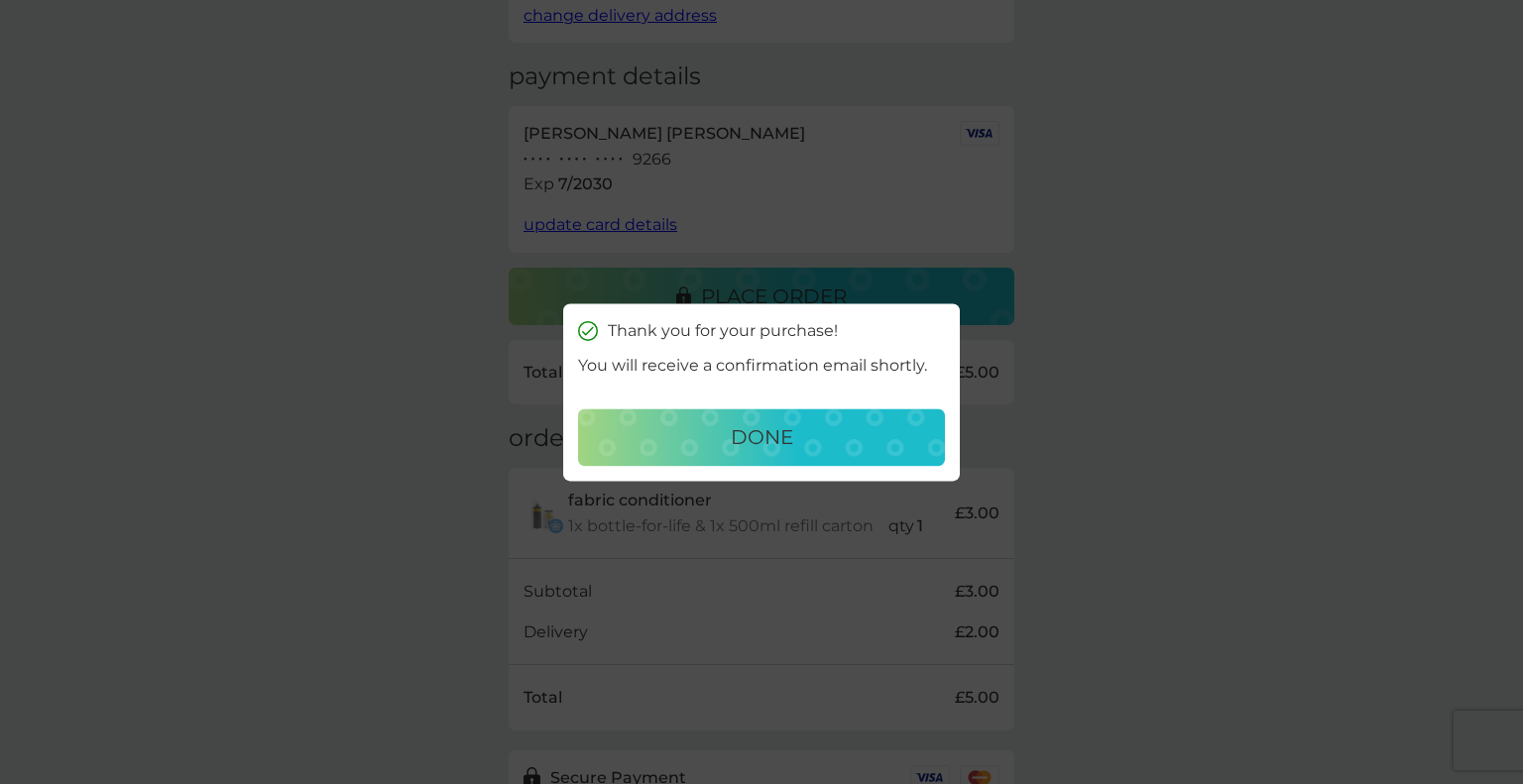 click on "done" at bounding box center [762, 437] 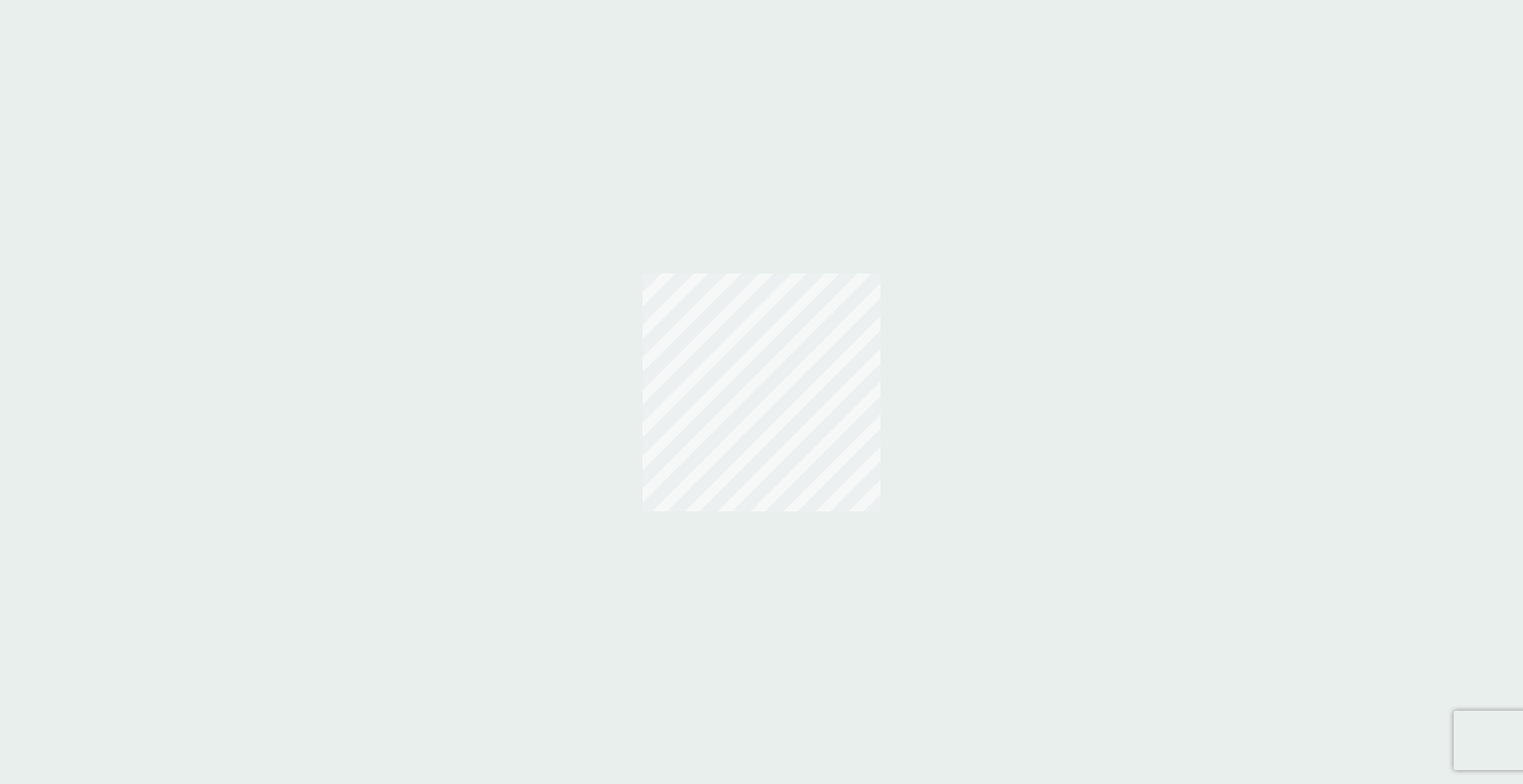 scroll, scrollTop: 0, scrollLeft: 0, axis: both 